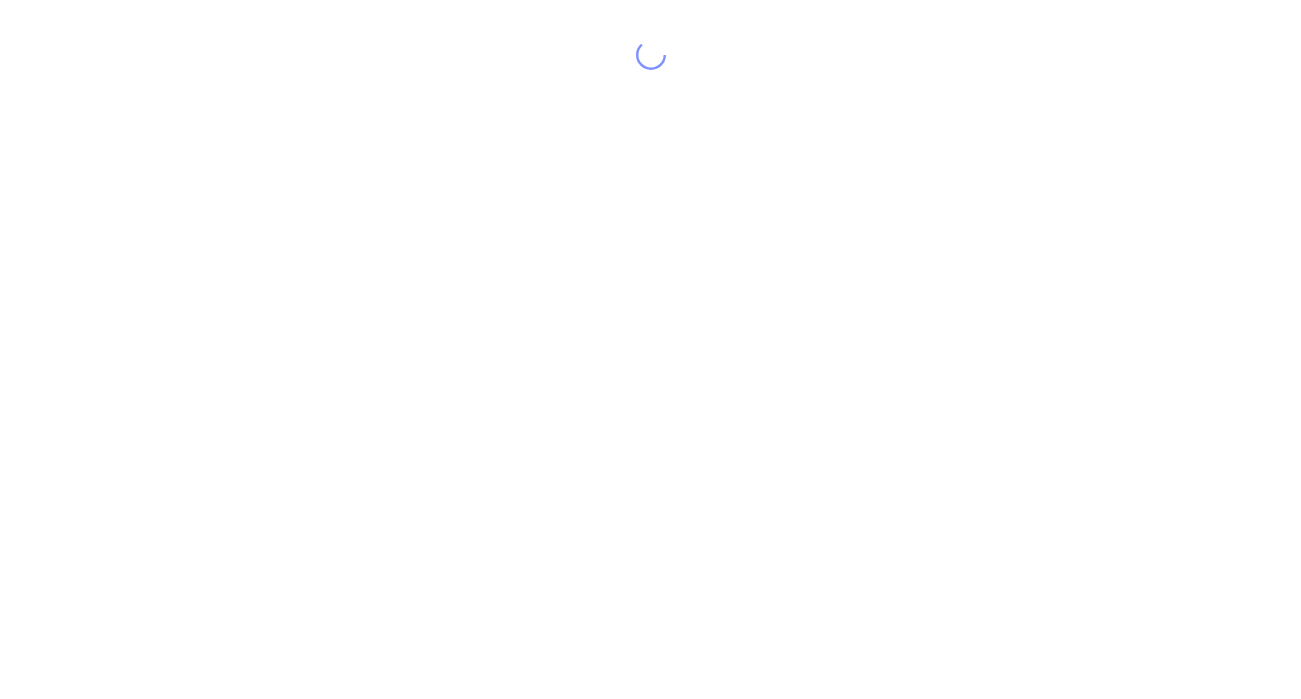 scroll, scrollTop: 0, scrollLeft: 0, axis: both 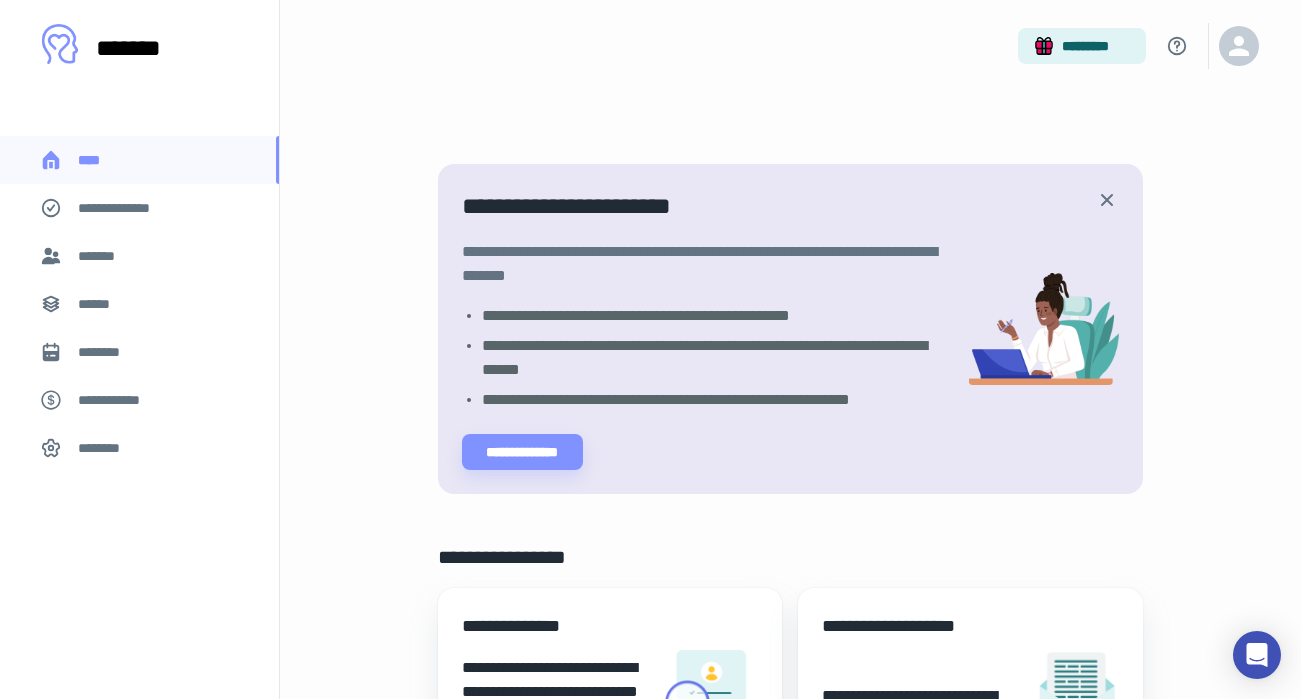 click on "**********" at bounding box center (127, 208) 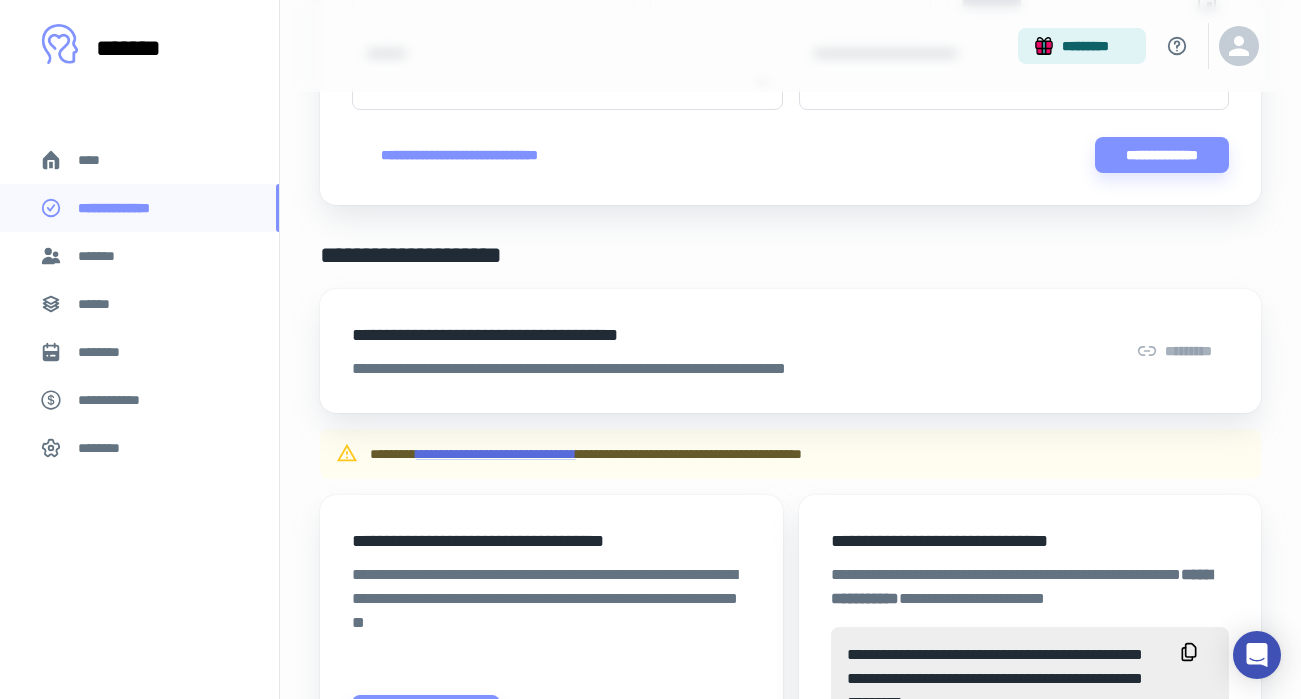 scroll, scrollTop: 312, scrollLeft: 0, axis: vertical 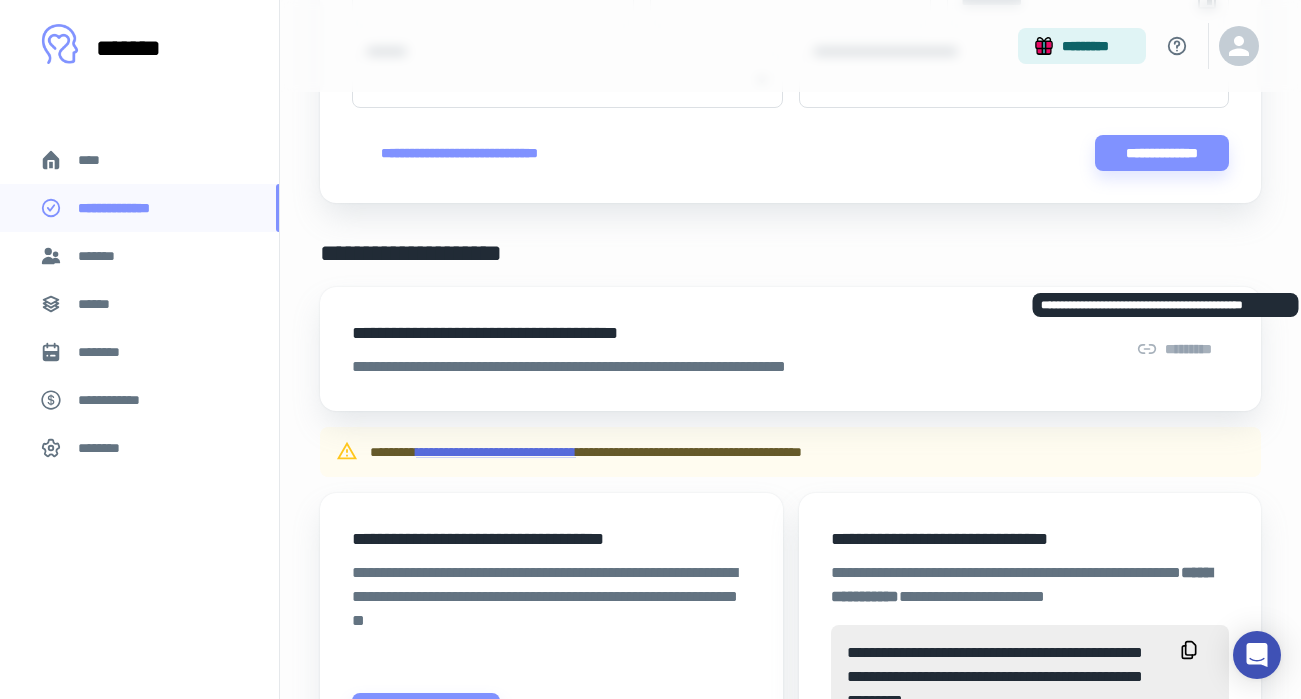 click on "*********" at bounding box center (1174, 349) 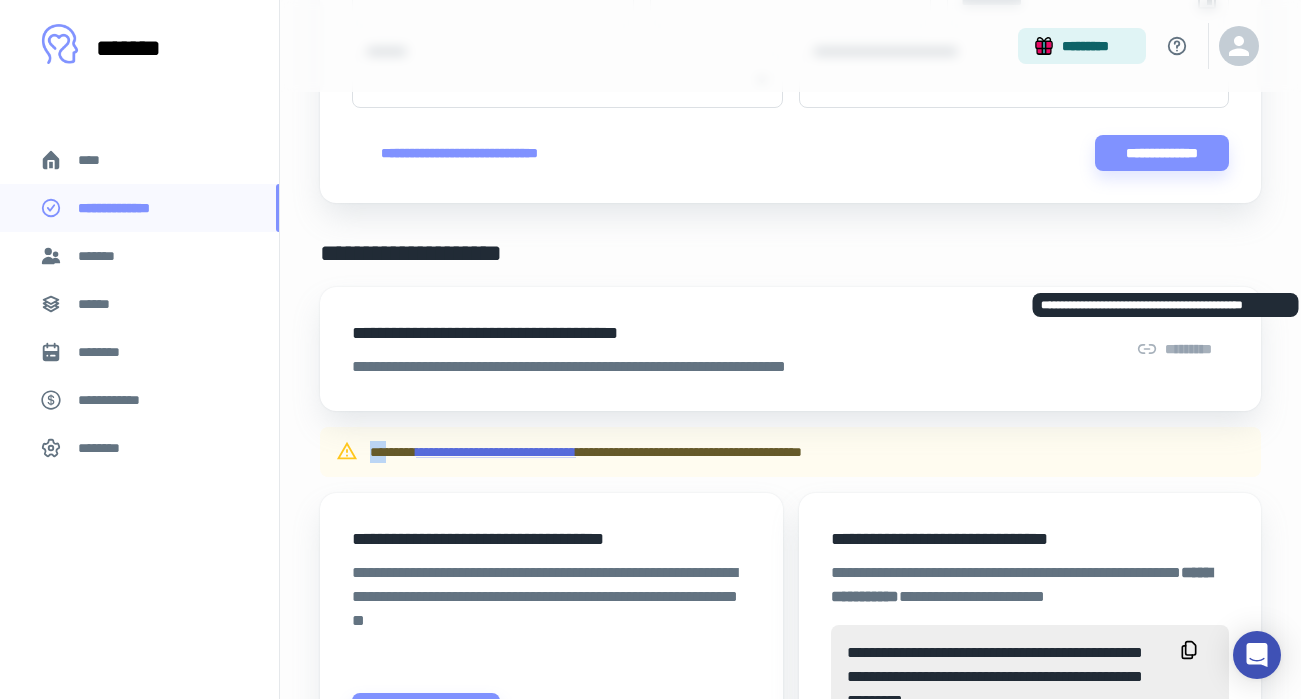 click on "*********" at bounding box center (1174, 349) 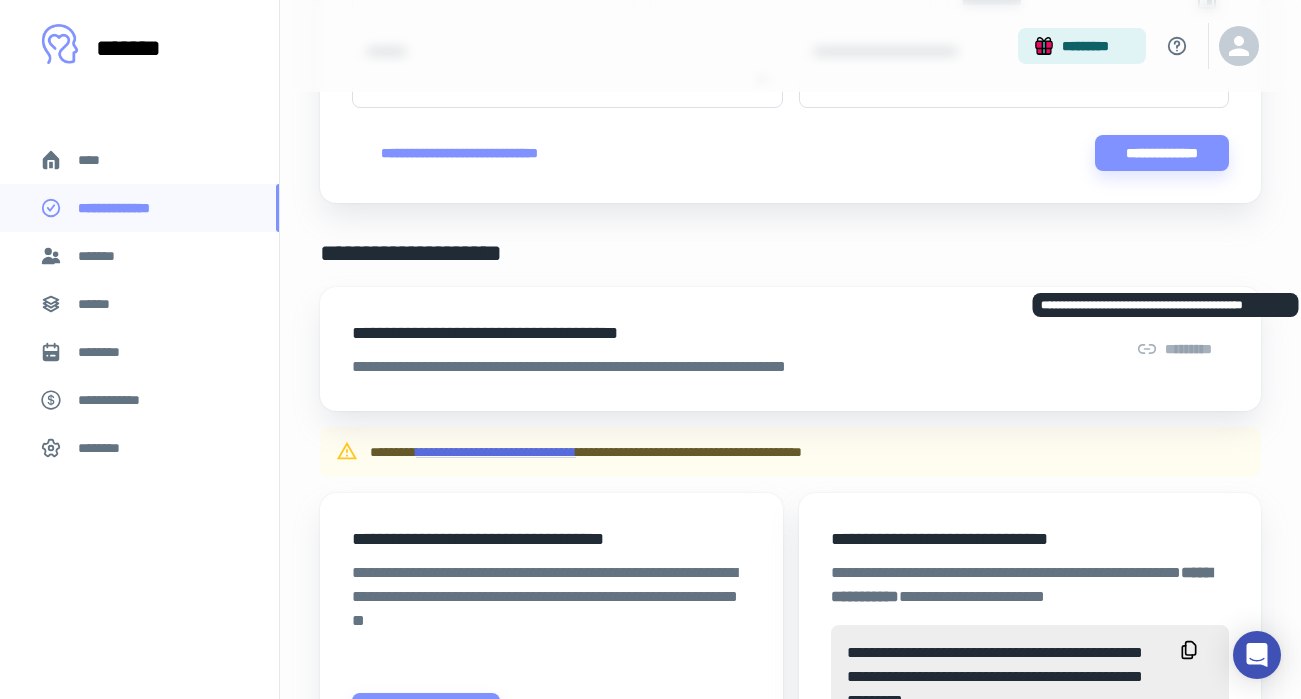 click on "*********" at bounding box center [1174, 349] 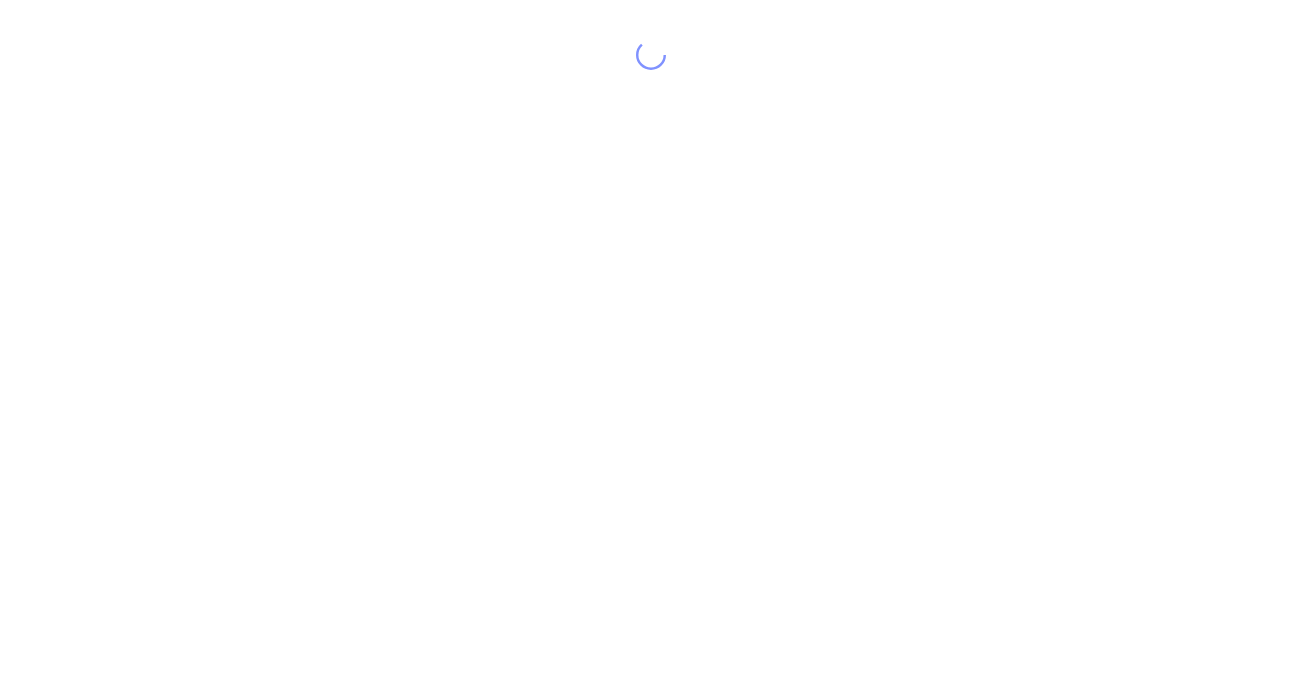 scroll, scrollTop: 0, scrollLeft: 0, axis: both 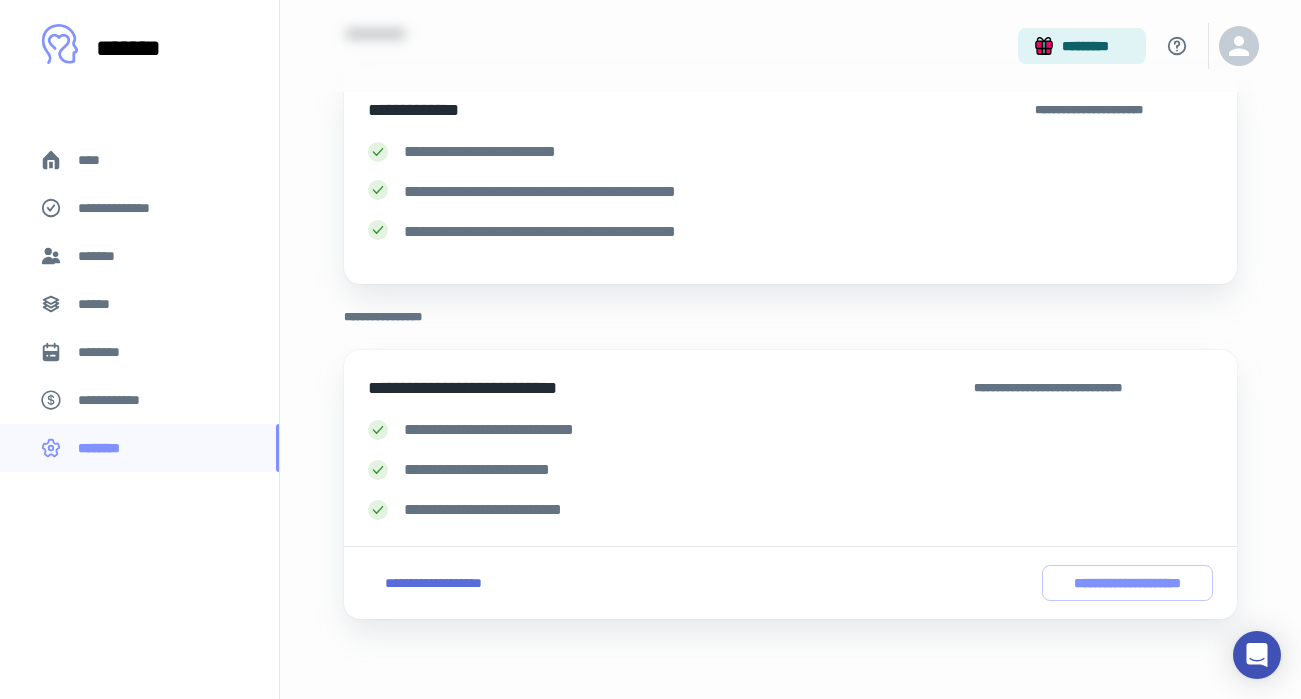 click on "****" at bounding box center [97, 160] 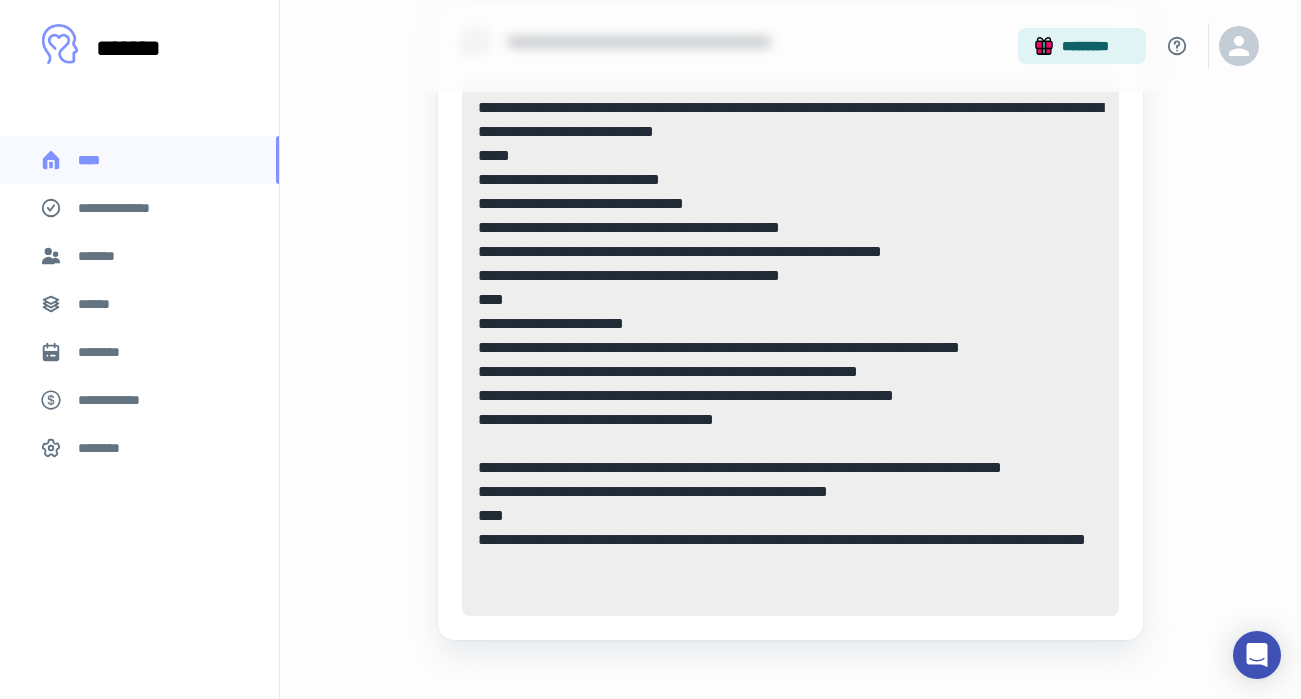 scroll, scrollTop: 1155, scrollLeft: 0, axis: vertical 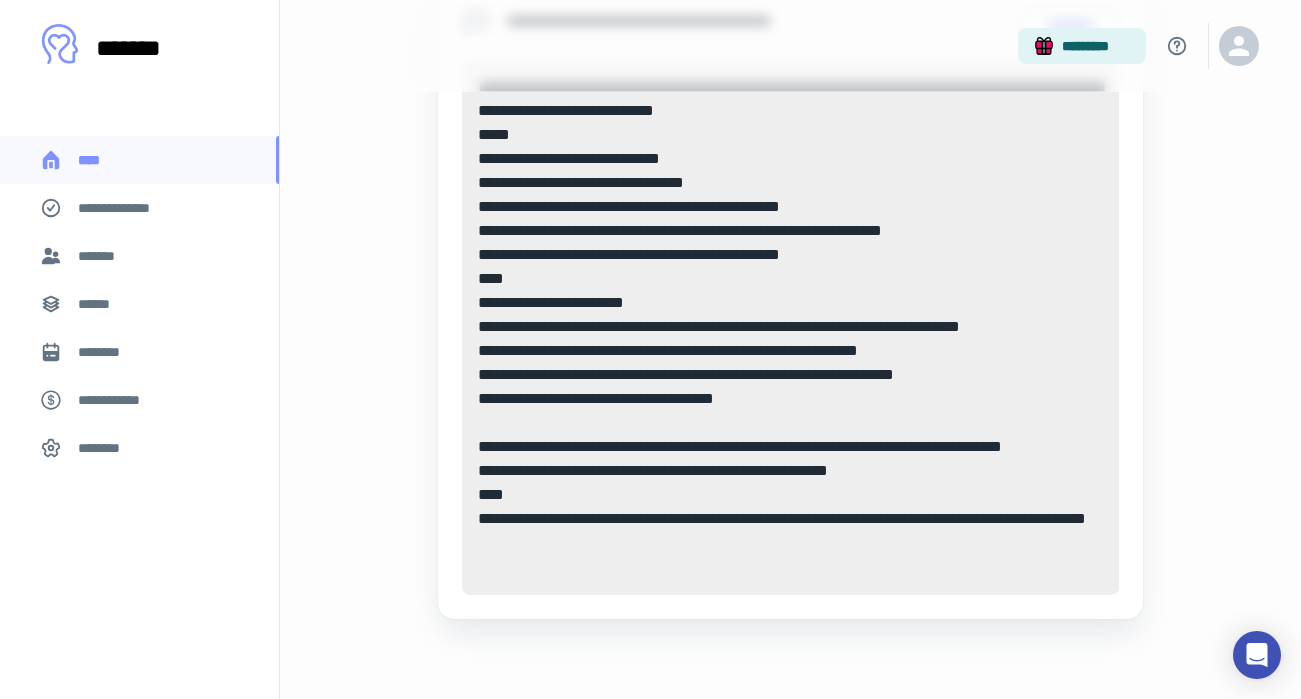 click on "**********" at bounding box center (127, 208) 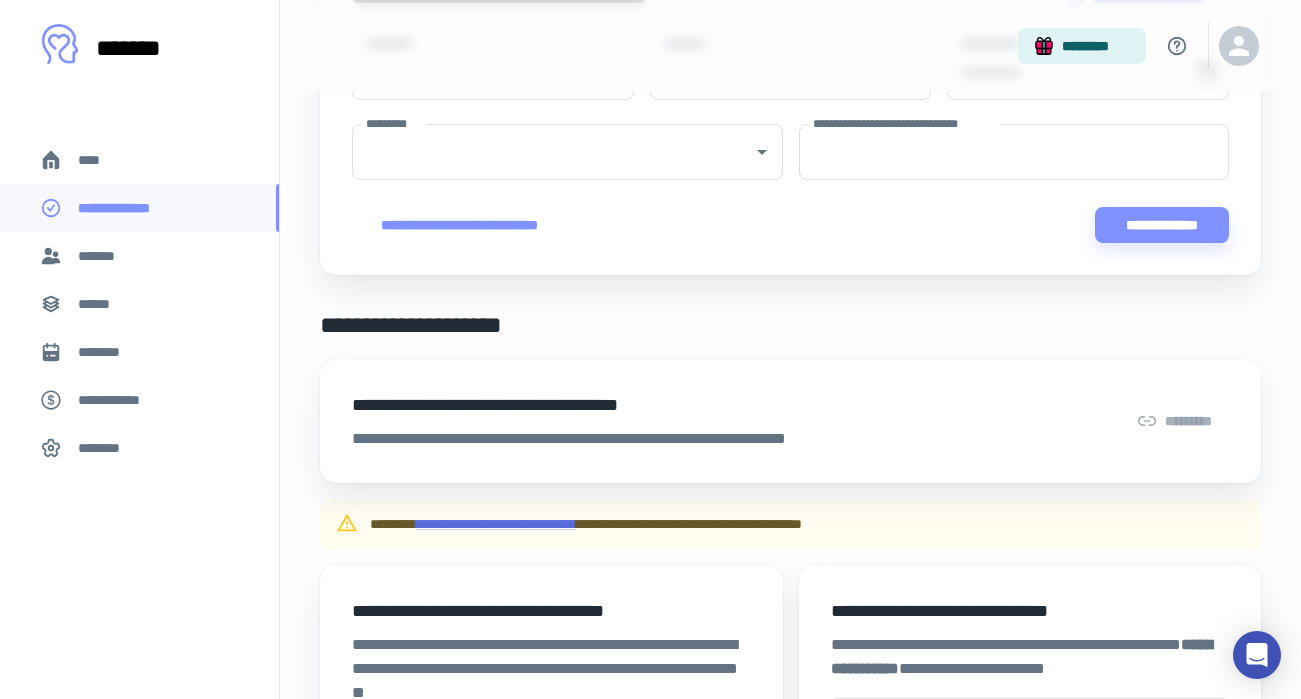 scroll, scrollTop: 243, scrollLeft: 0, axis: vertical 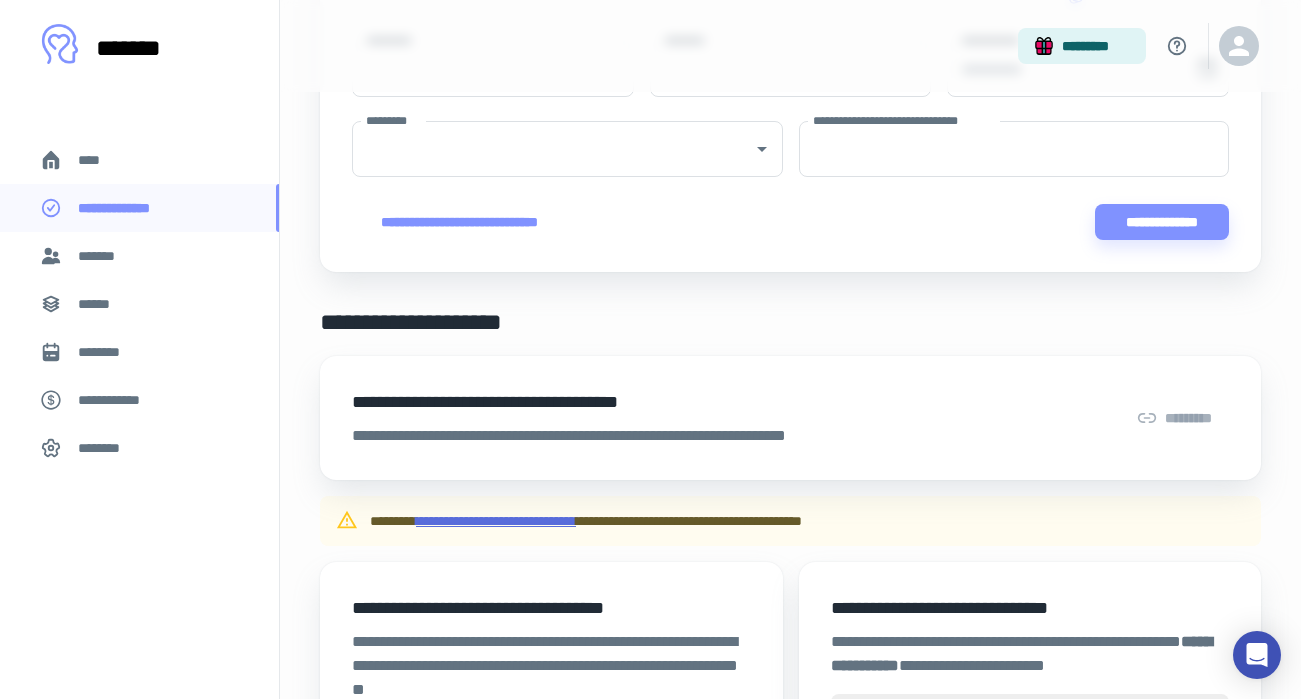 click on "**********" at bounding box center [496, 521] 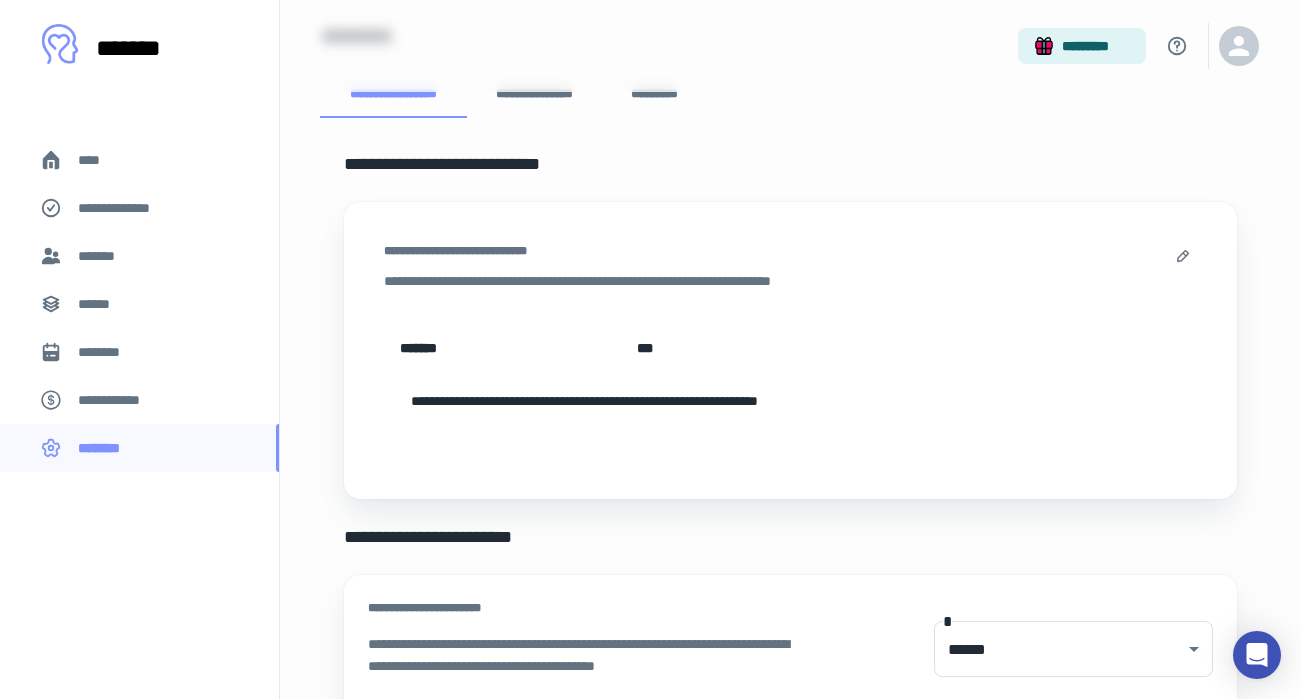 scroll, scrollTop: 106, scrollLeft: 0, axis: vertical 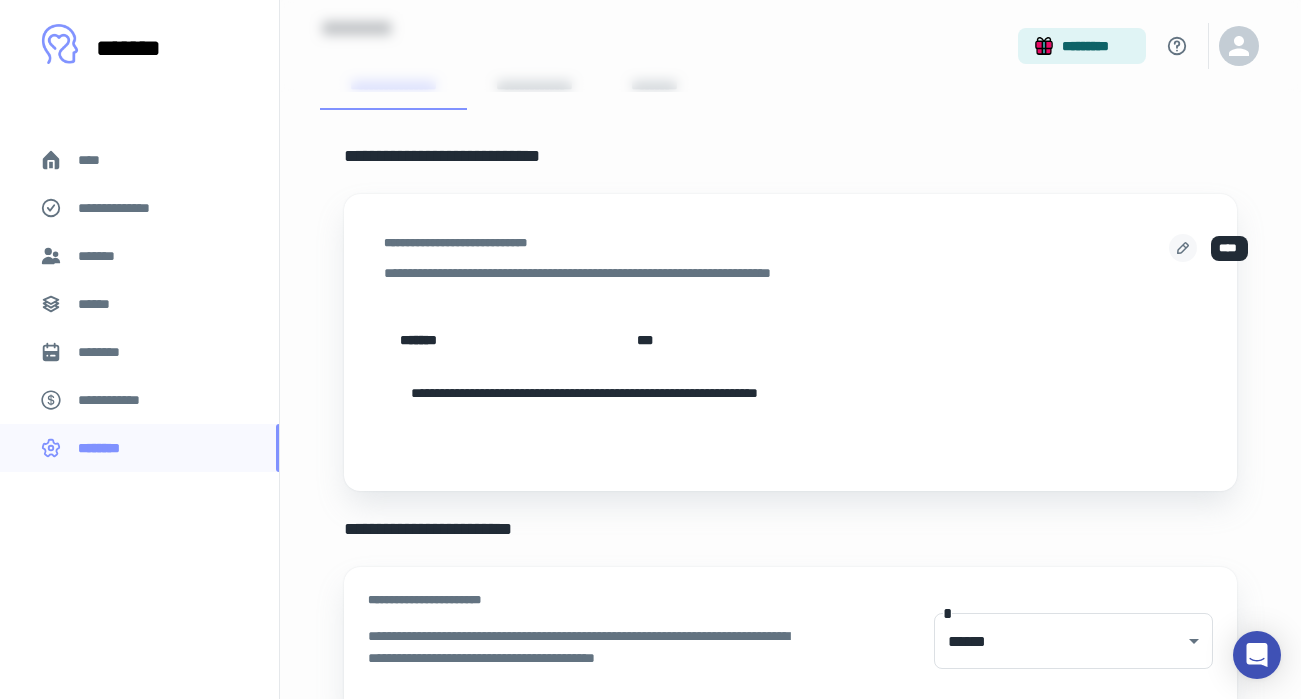 click 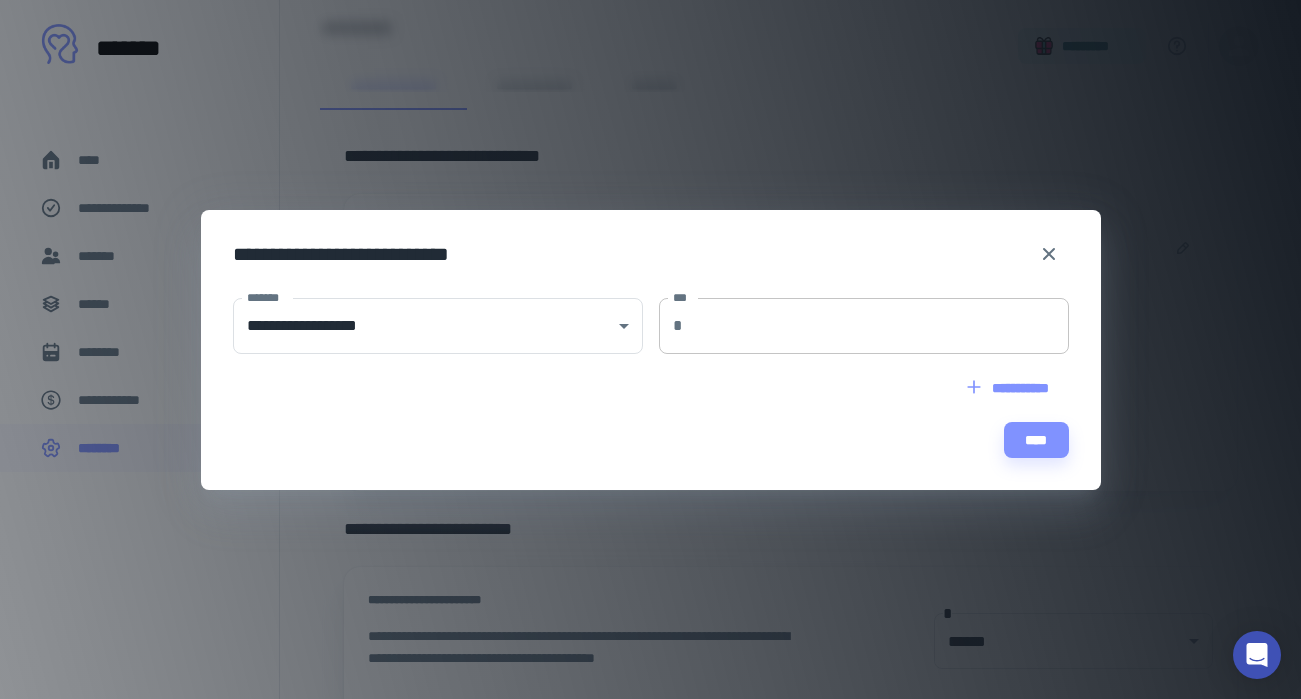 click on "***" at bounding box center [879, 326] 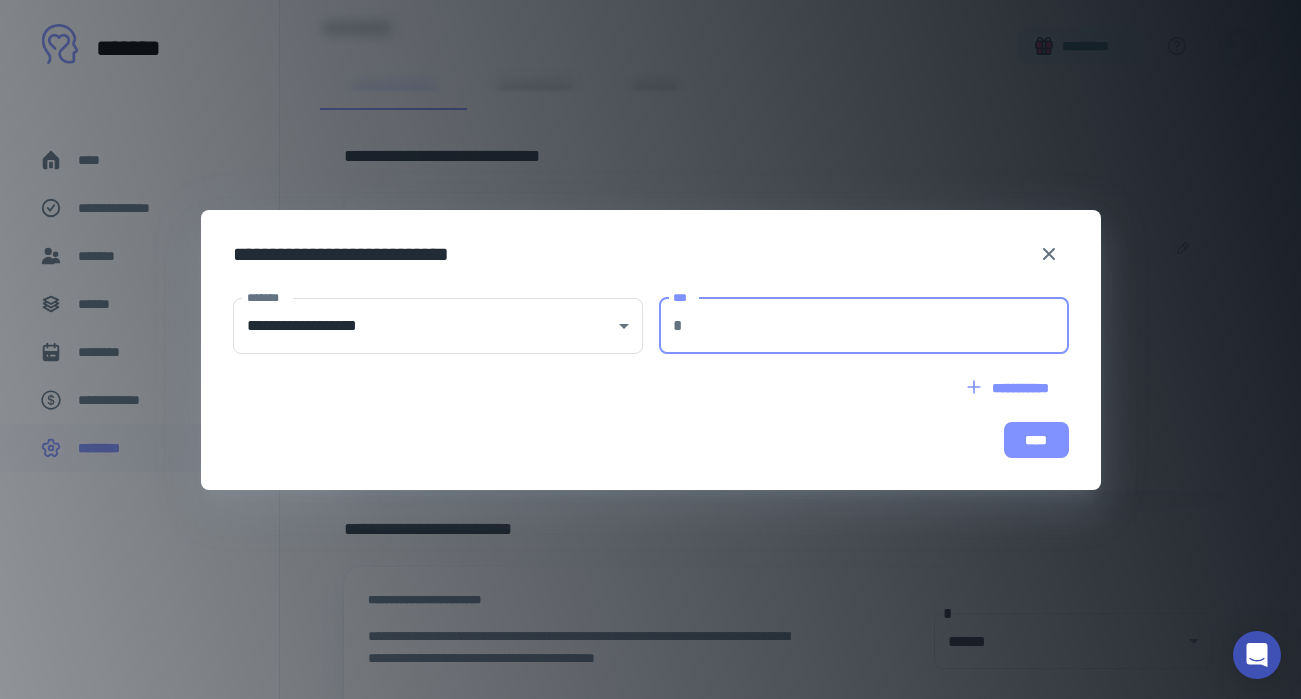 type on "***" 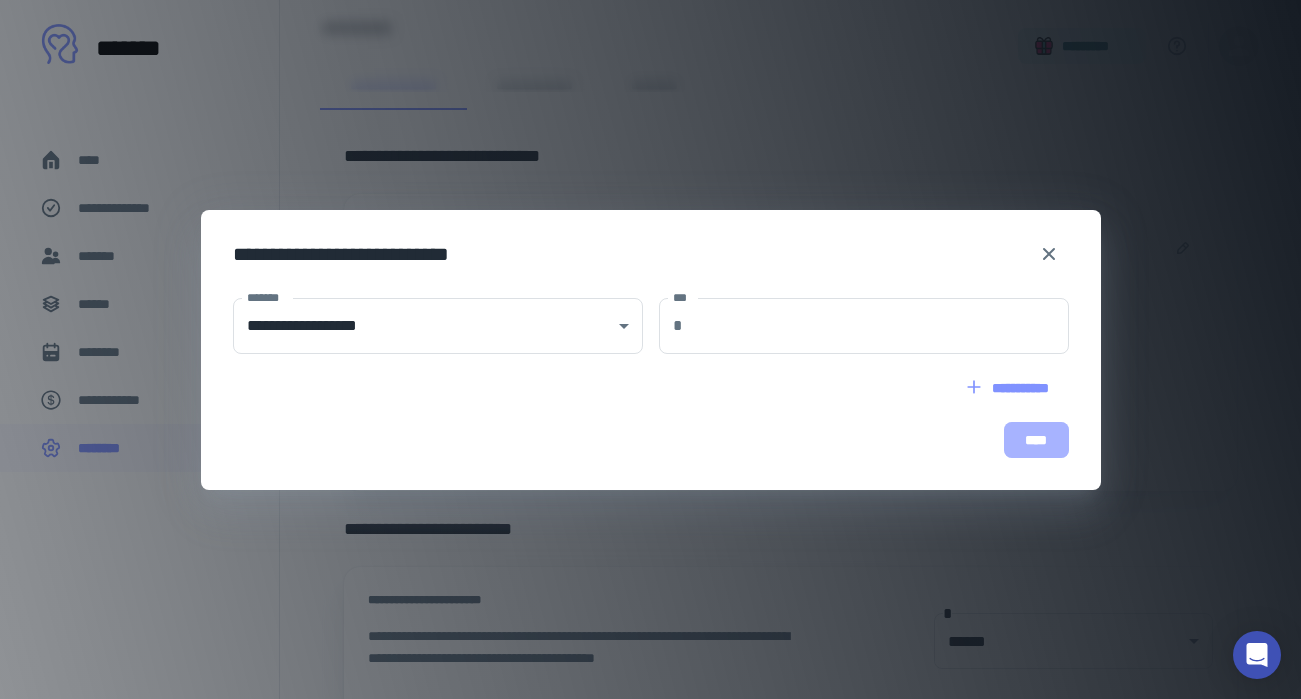 click on "****" at bounding box center [1036, 440] 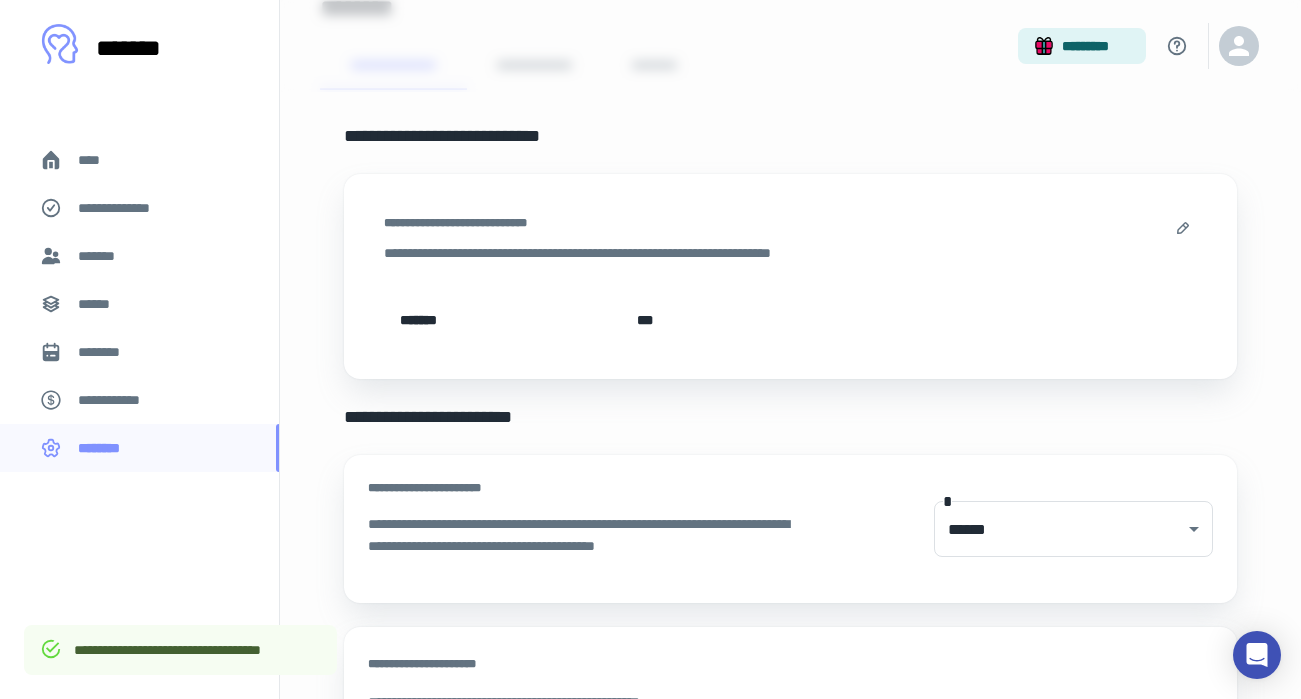 scroll, scrollTop: 127, scrollLeft: 0, axis: vertical 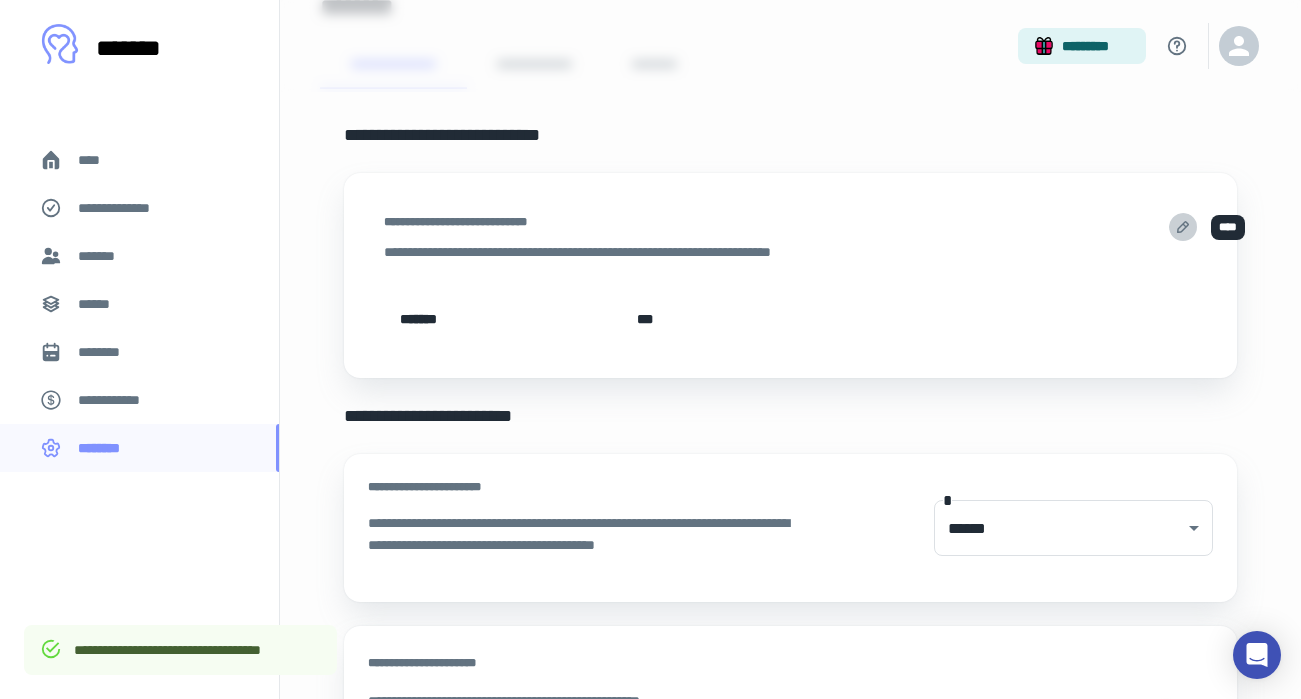 click 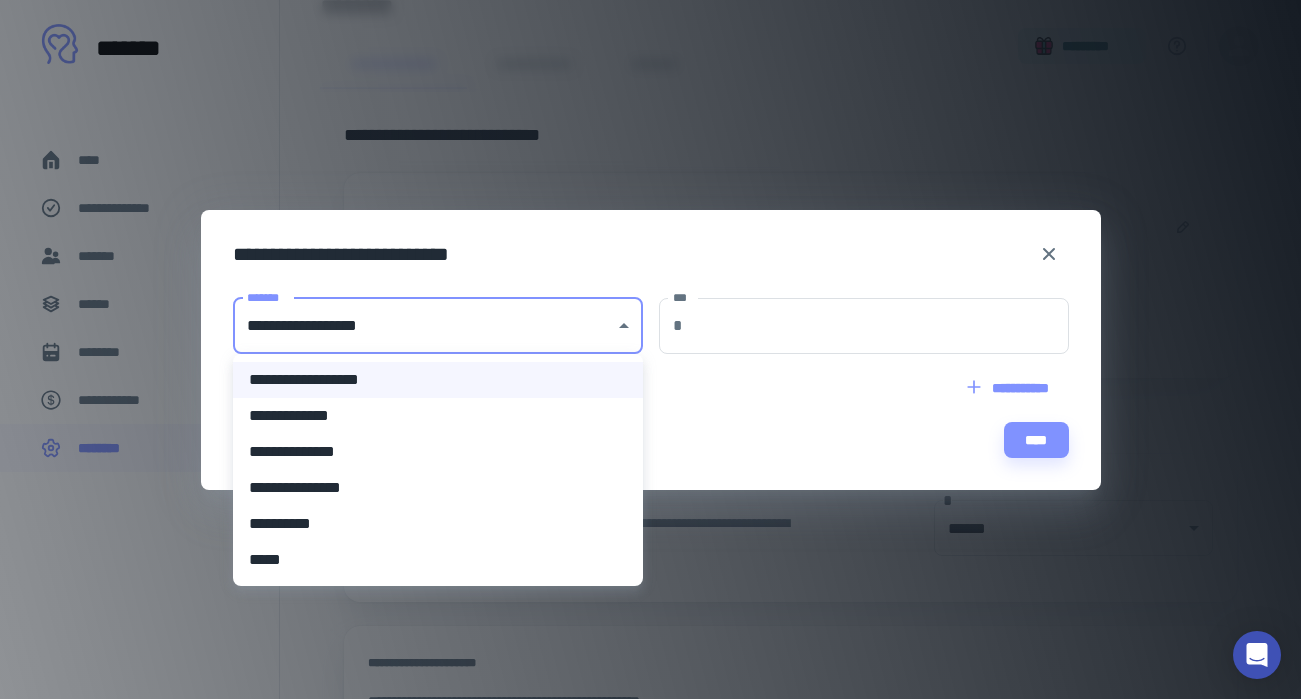 click on "**********" at bounding box center [650, 222] 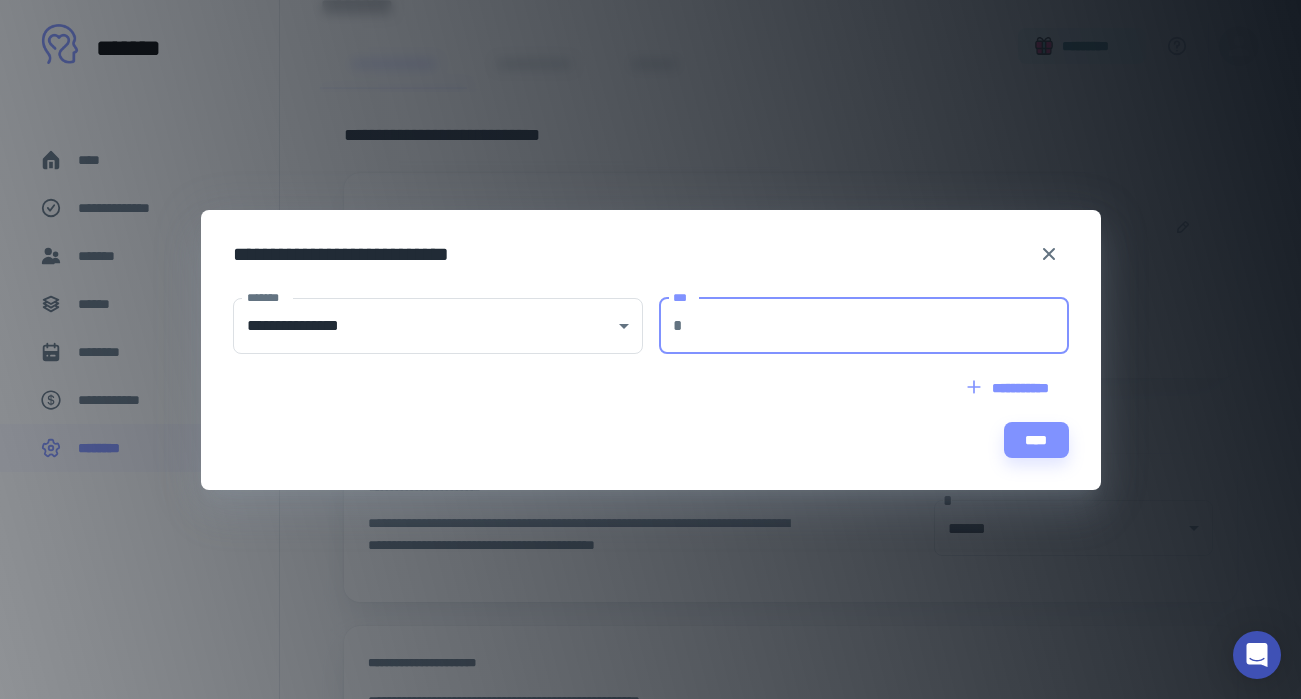 drag, startPoint x: 743, startPoint y: 323, endPoint x: 646, endPoint y: 323, distance: 97 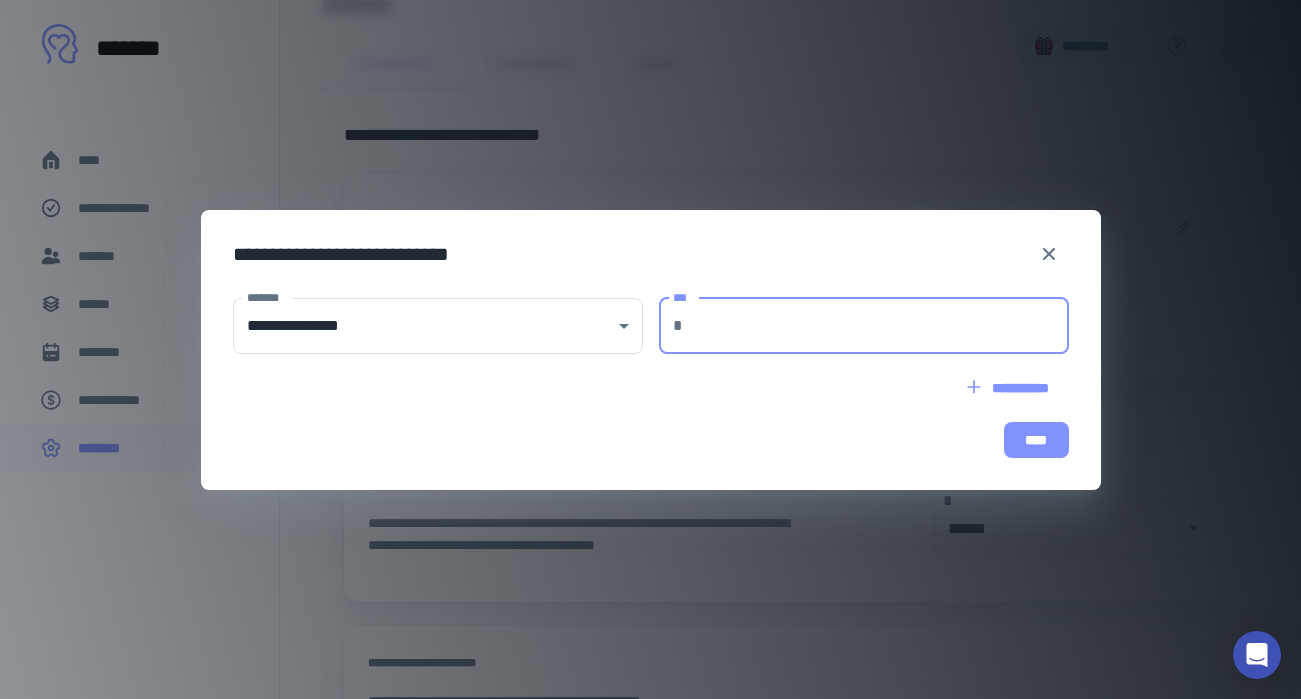type on "***" 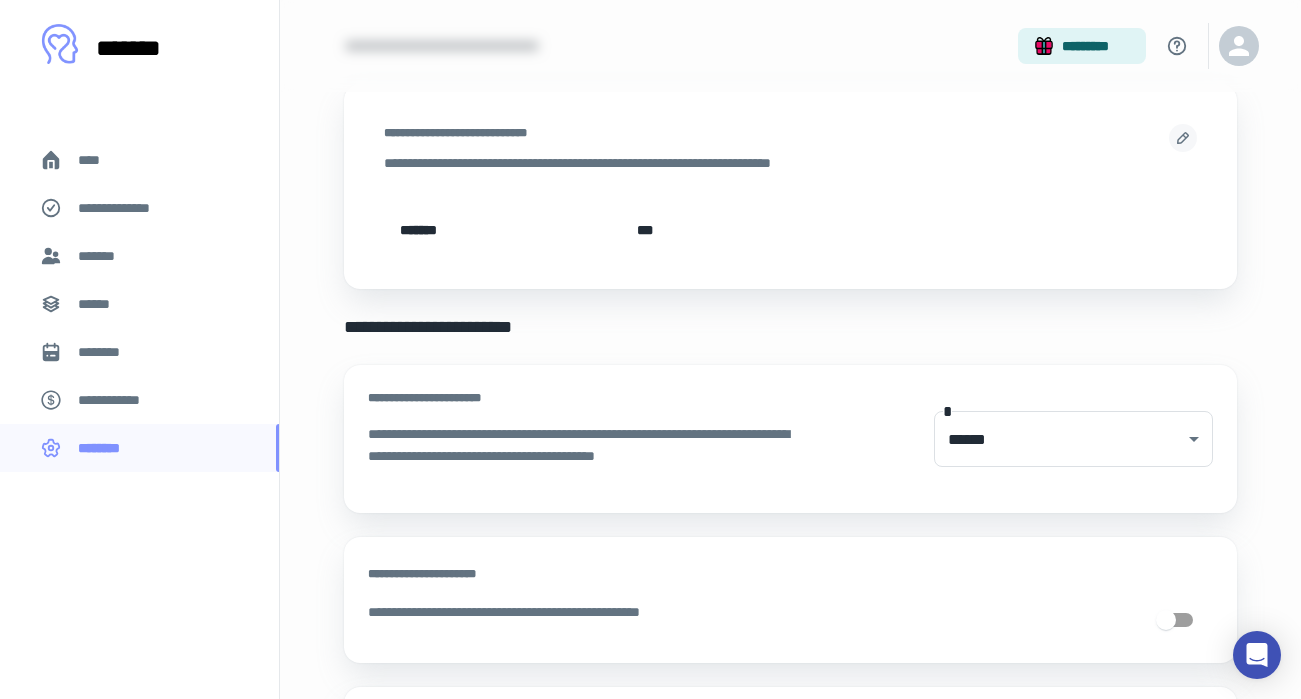 scroll, scrollTop: 0, scrollLeft: 0, axis: both 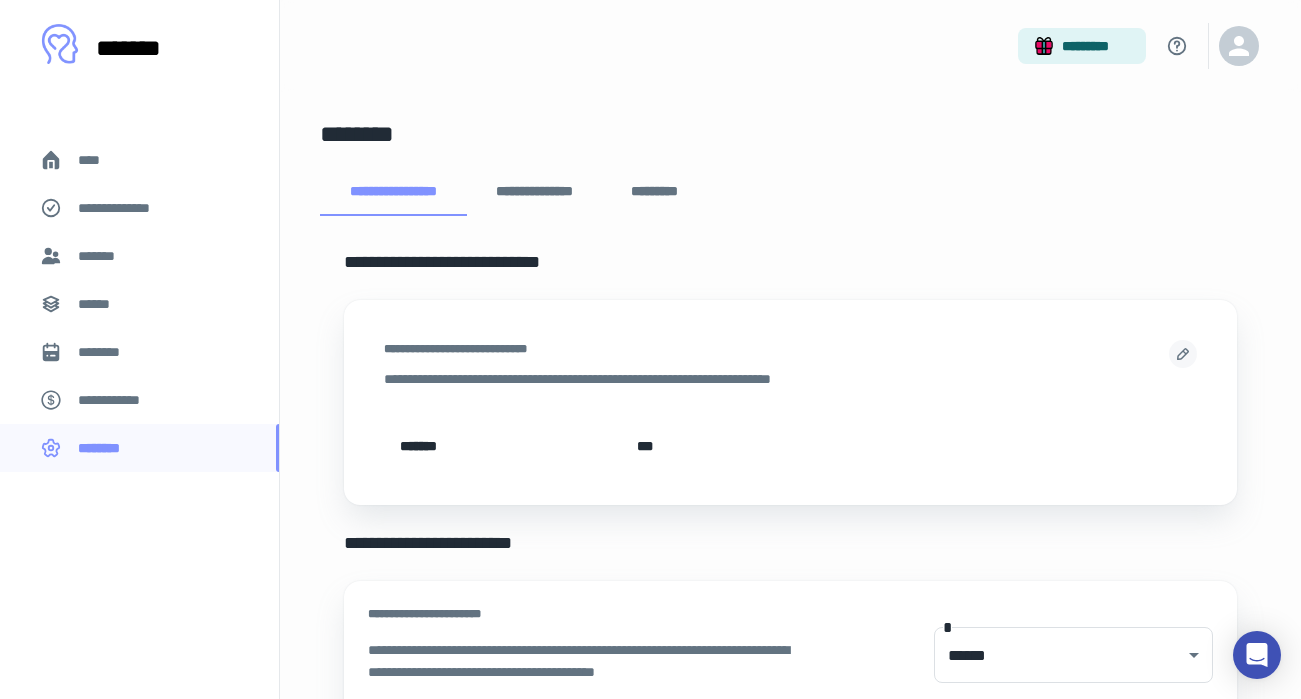 click 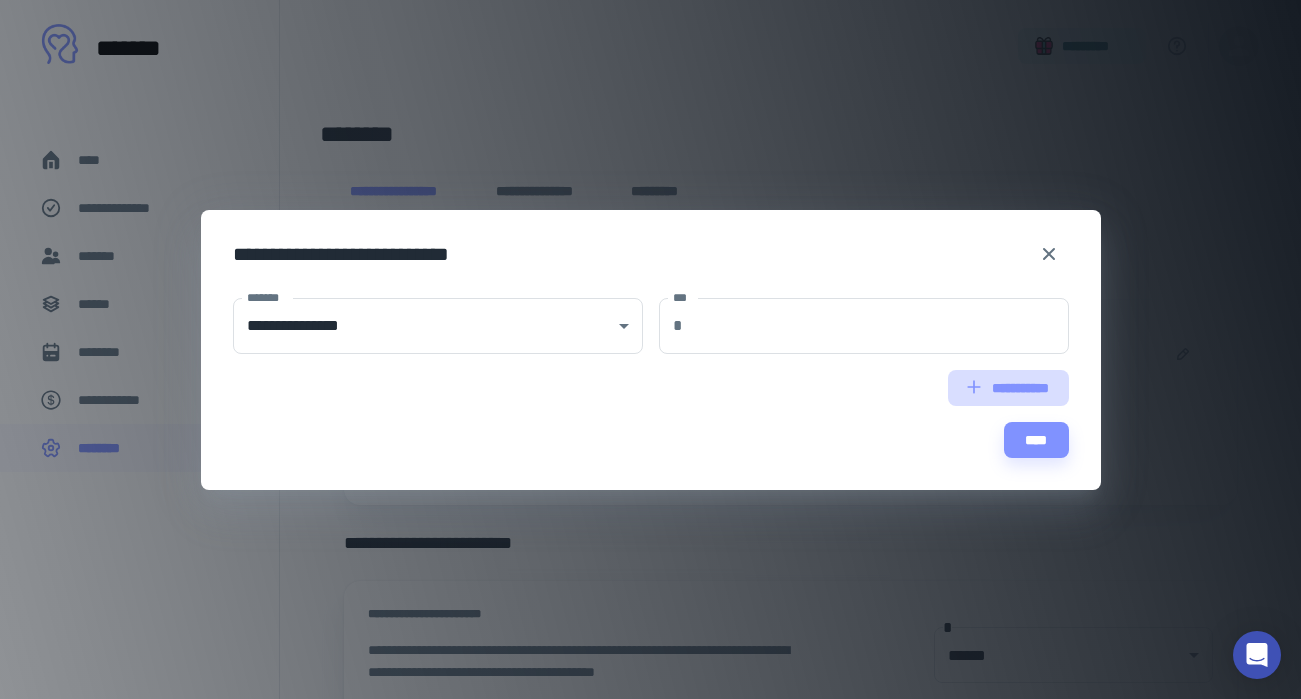 click on "**********" at bounding box center [1008, 388] 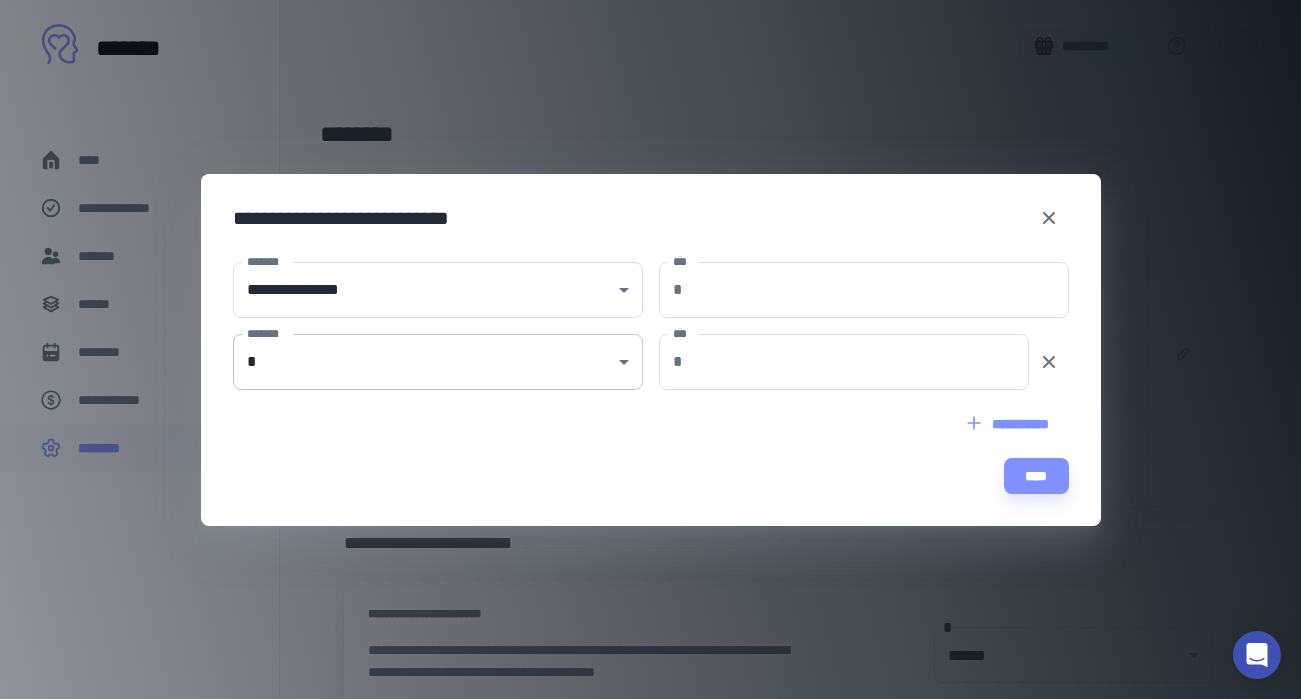 click on "**********" at bounding box center [650, 349] 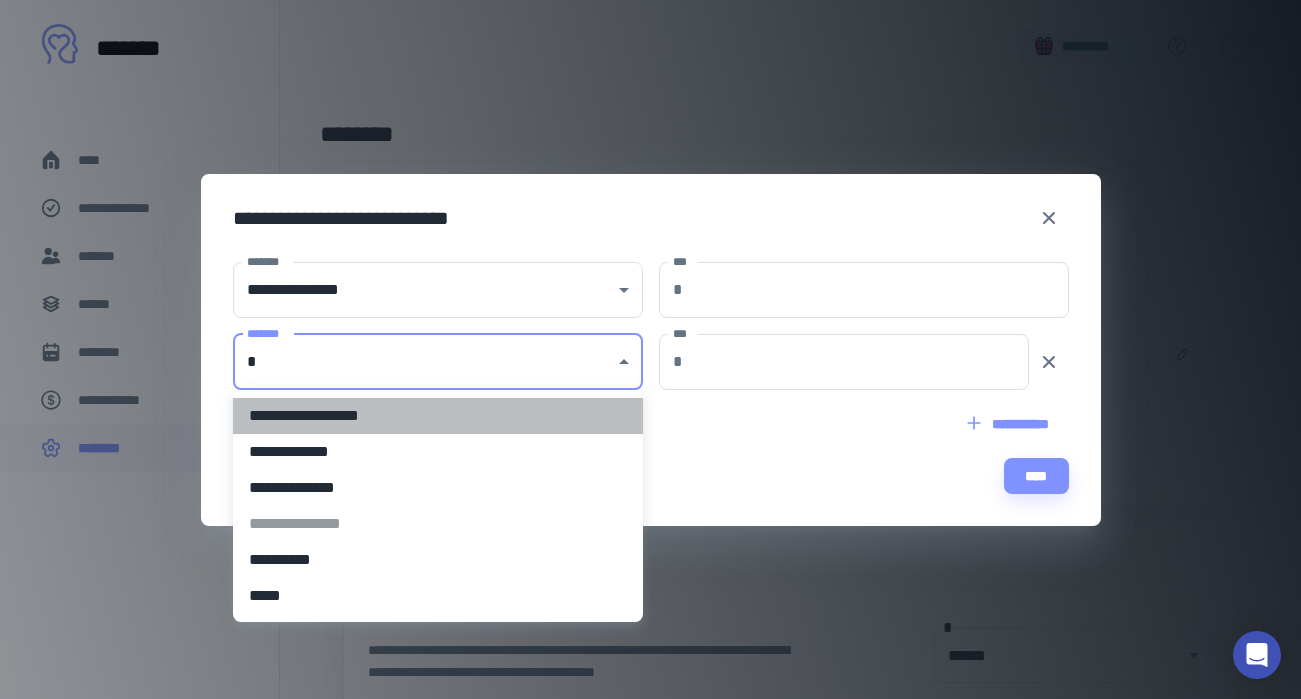 click on "**********" at bounding box center (438, 416) 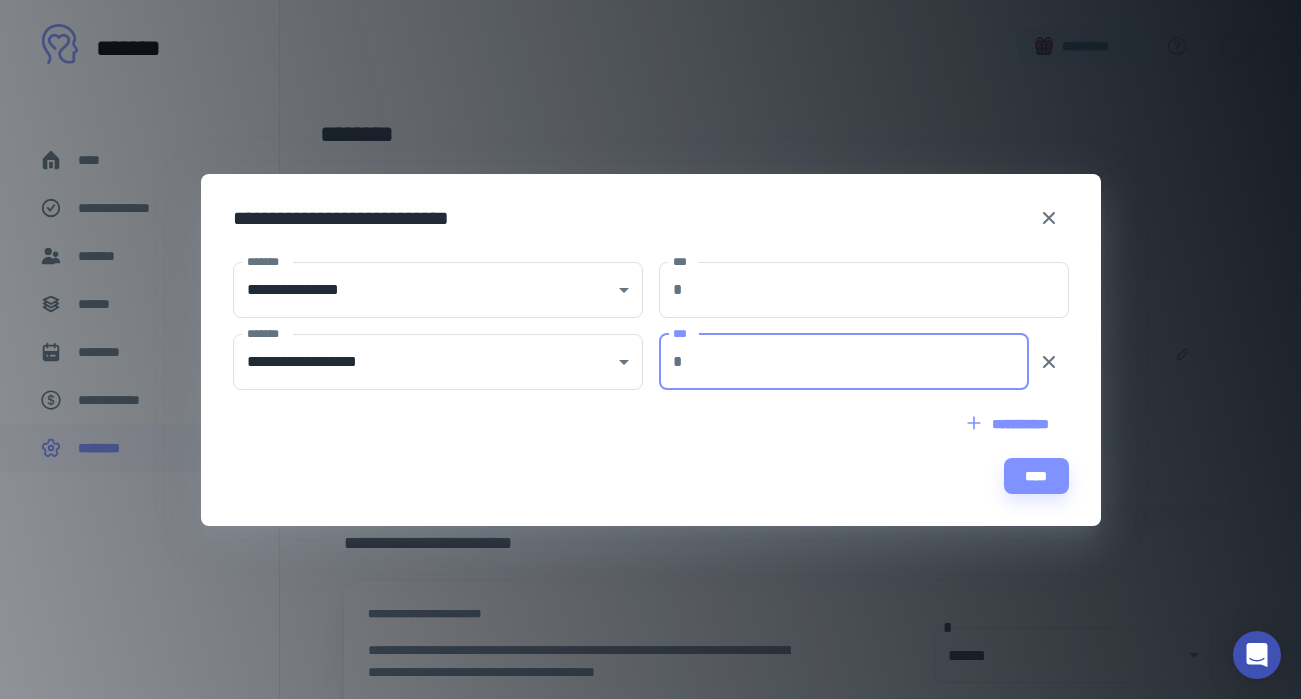 click on "***" at bounding box center (859, 362) 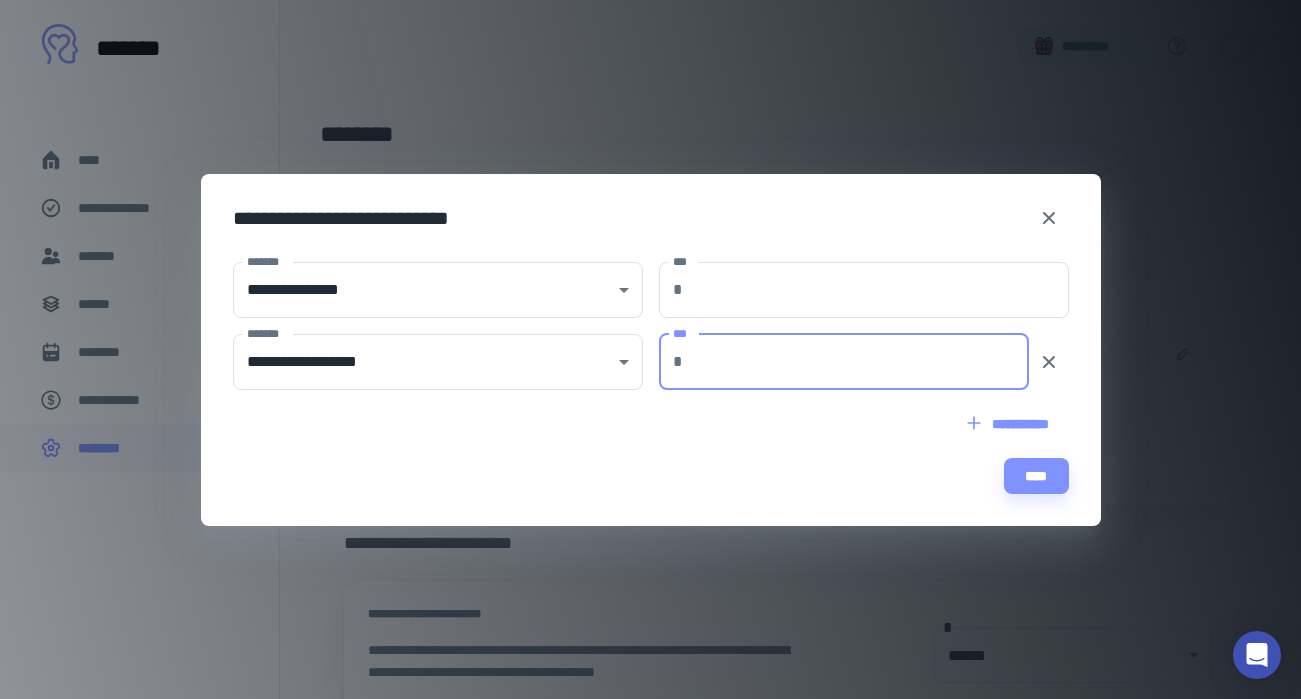 type on "***" 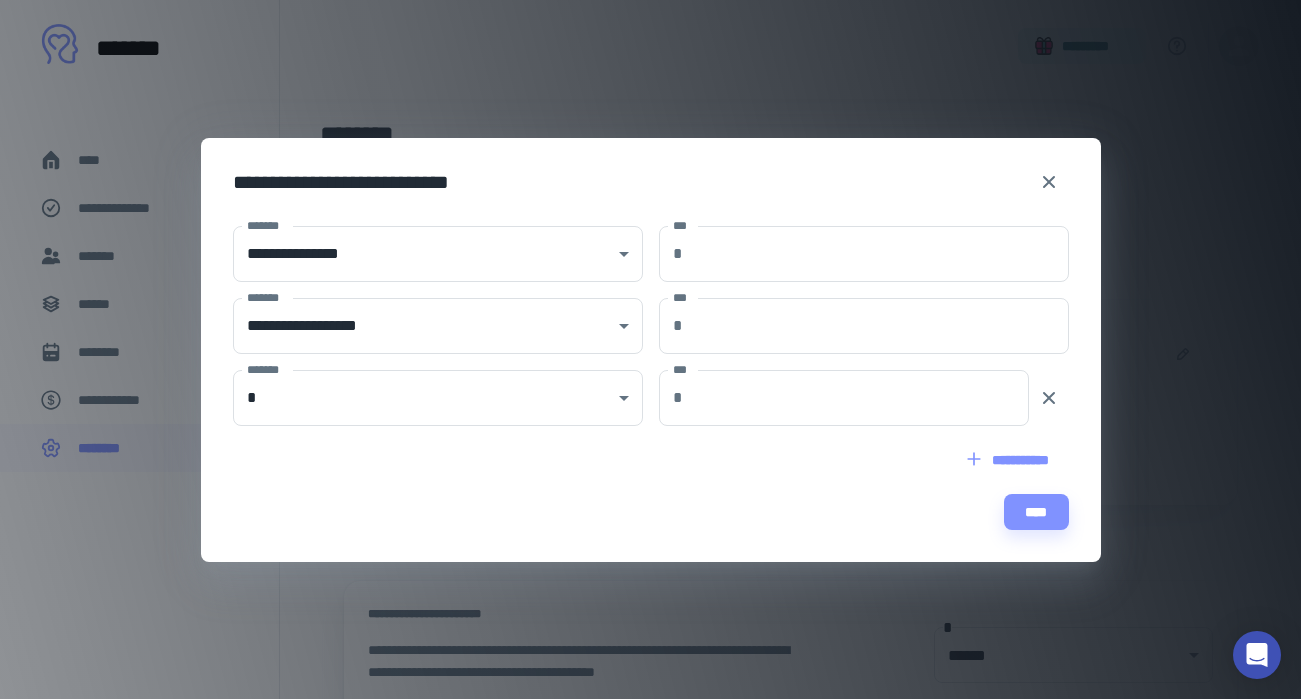 type 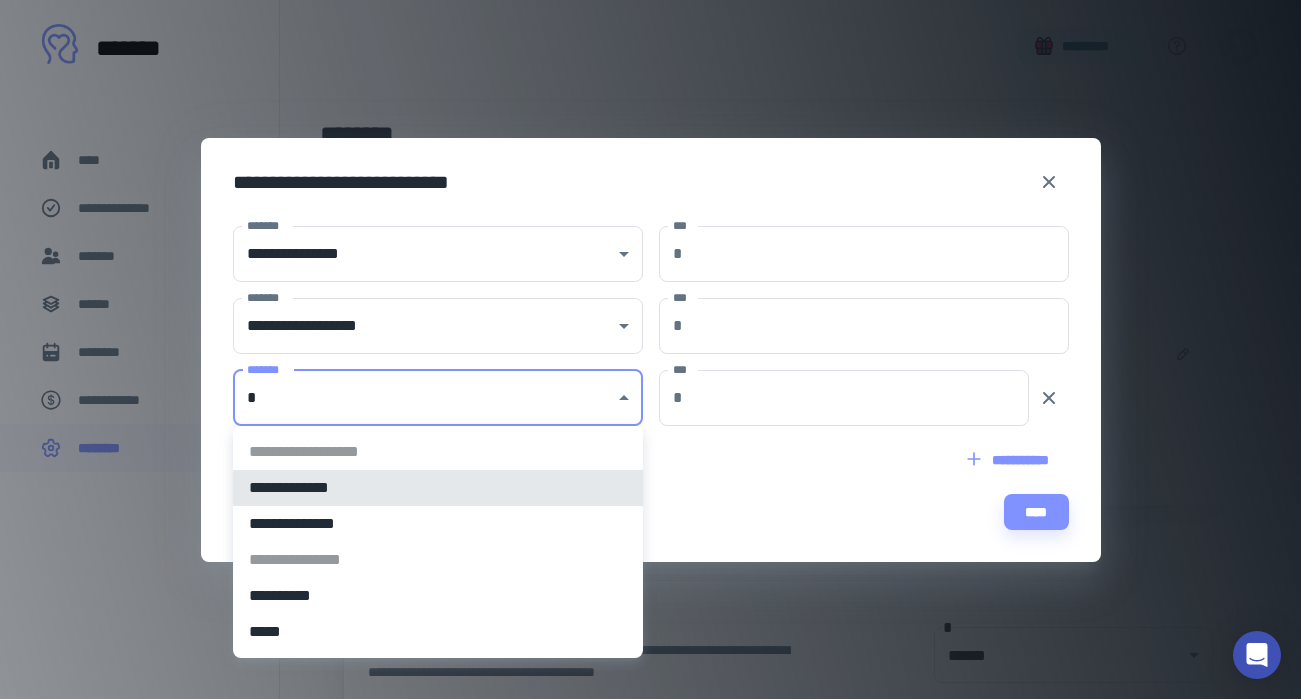click on "**********" at bounding box center [650, 349] 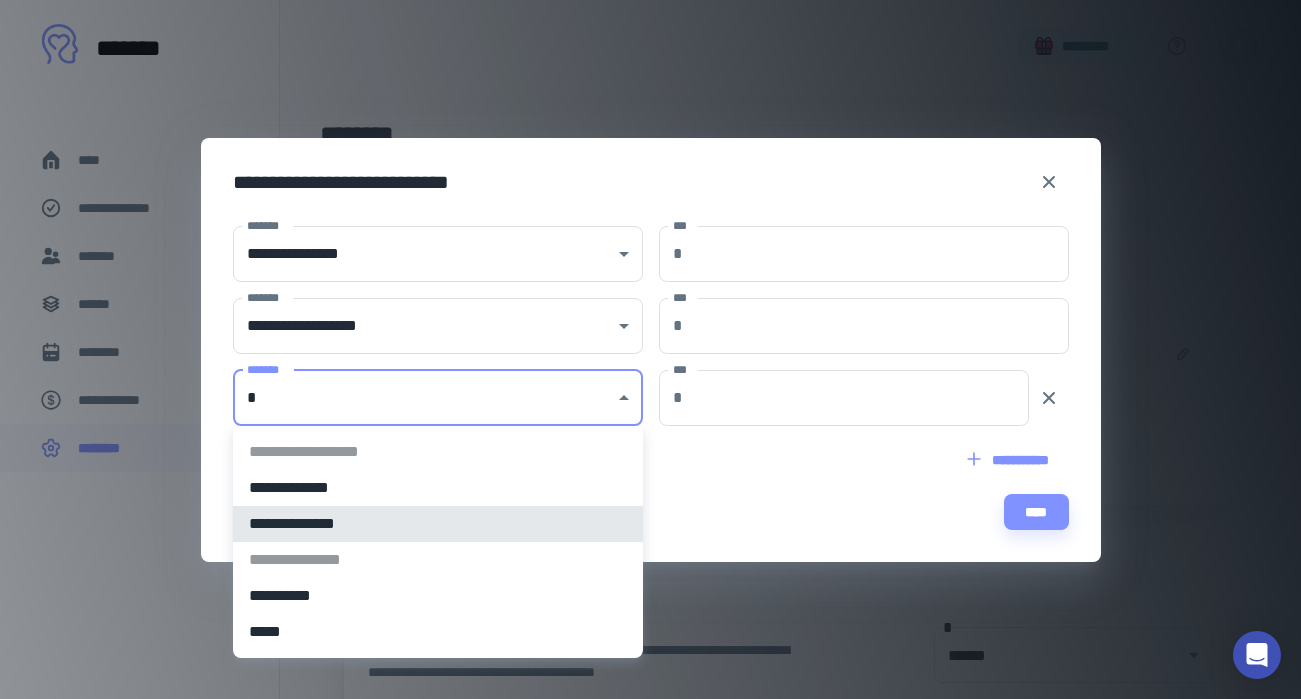 click on "**********" at bounding box center [438, 524] 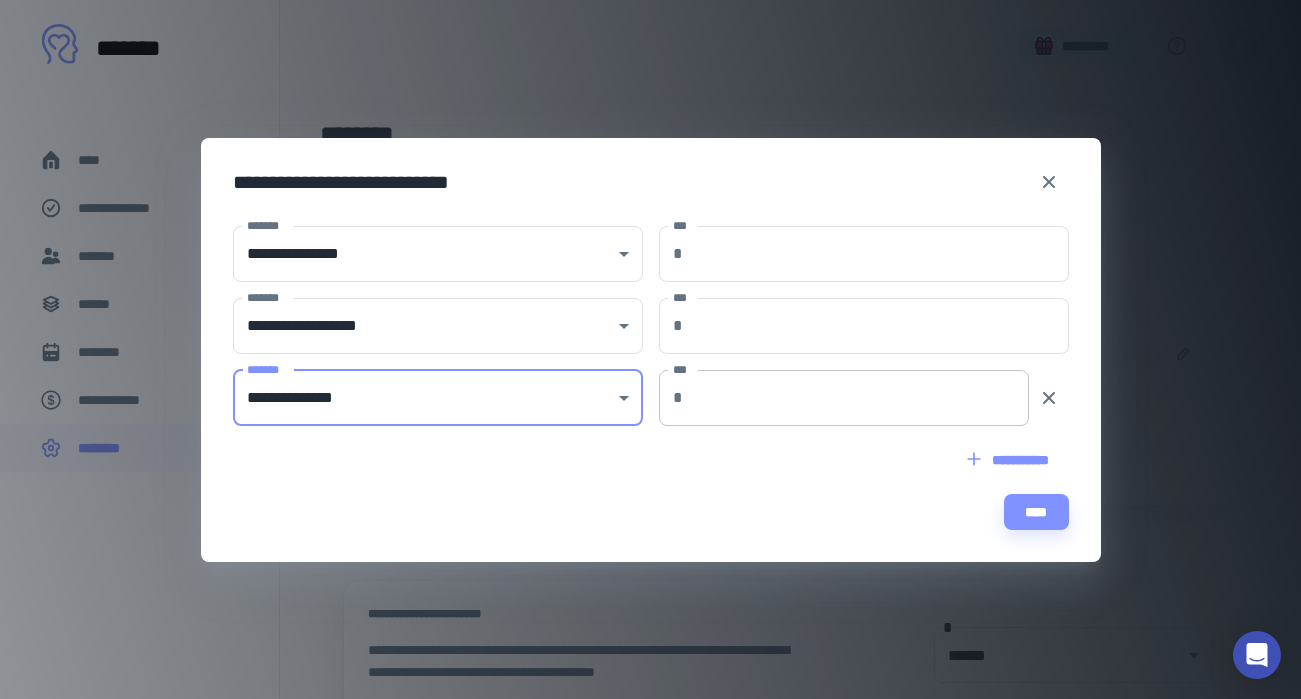 click on "***" at bounding box center (859, 398) 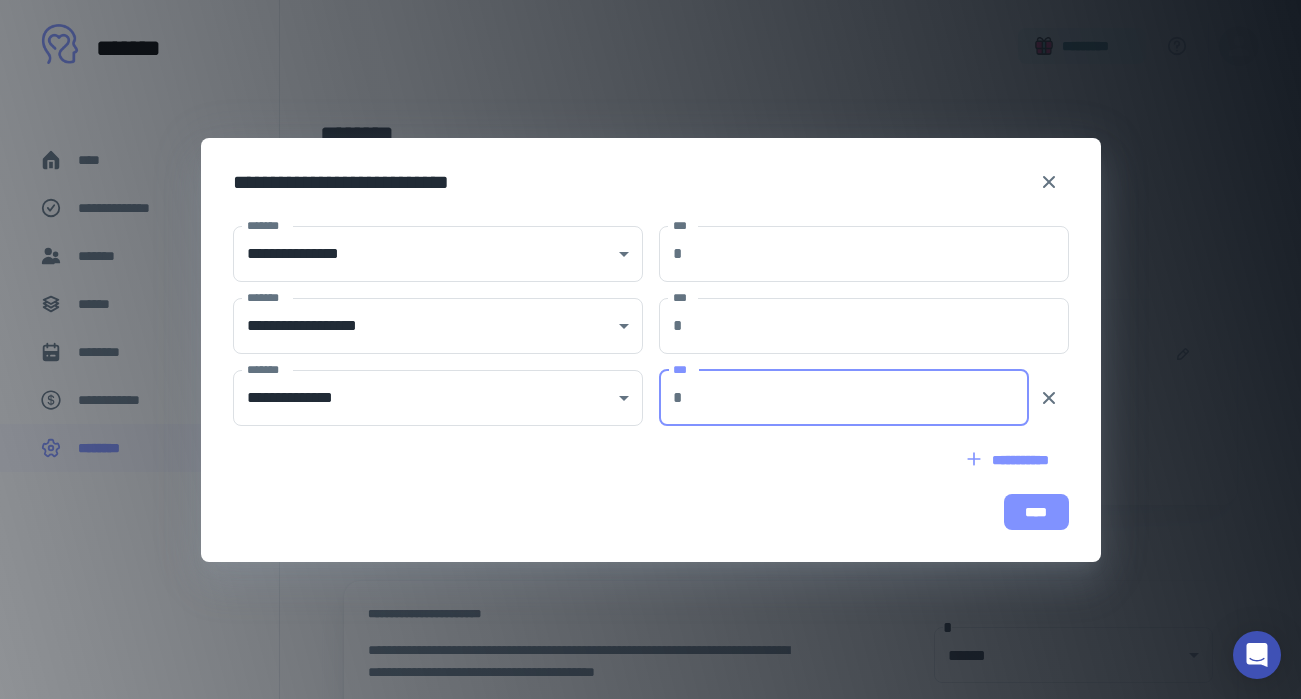 type on "***" 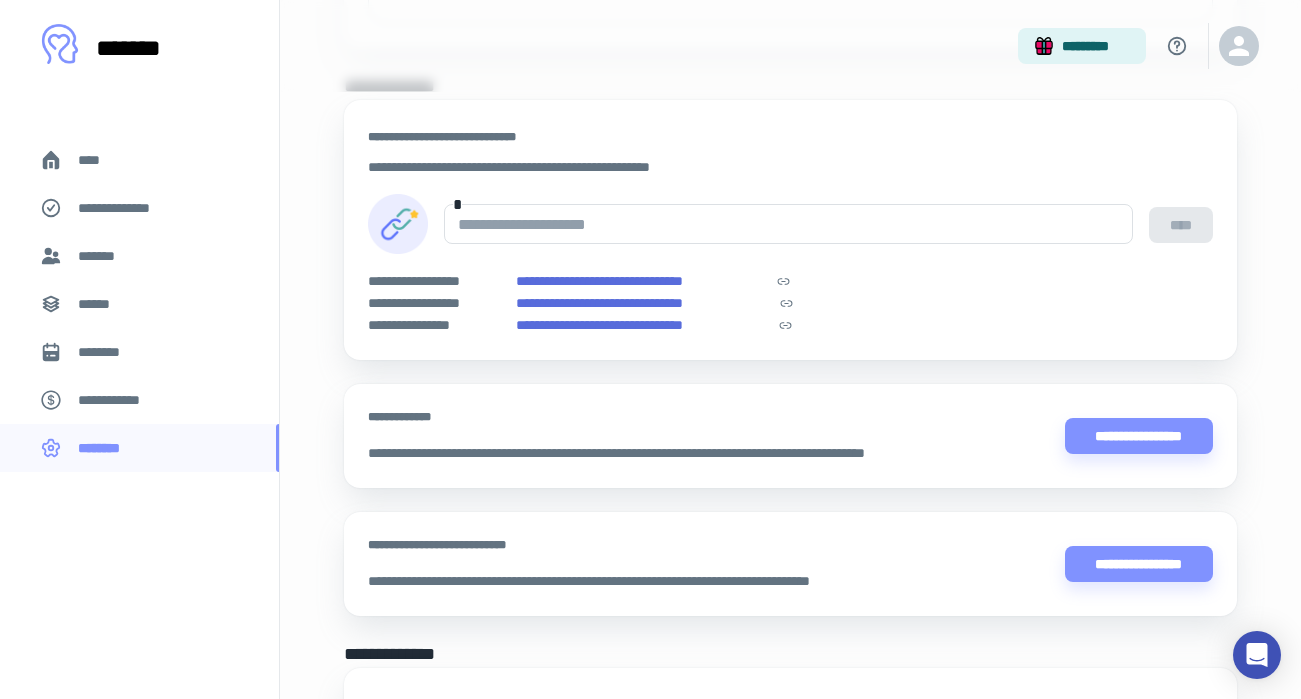 scroll, scrollTop: 1354, scrollLeft: 0, axis: vertical 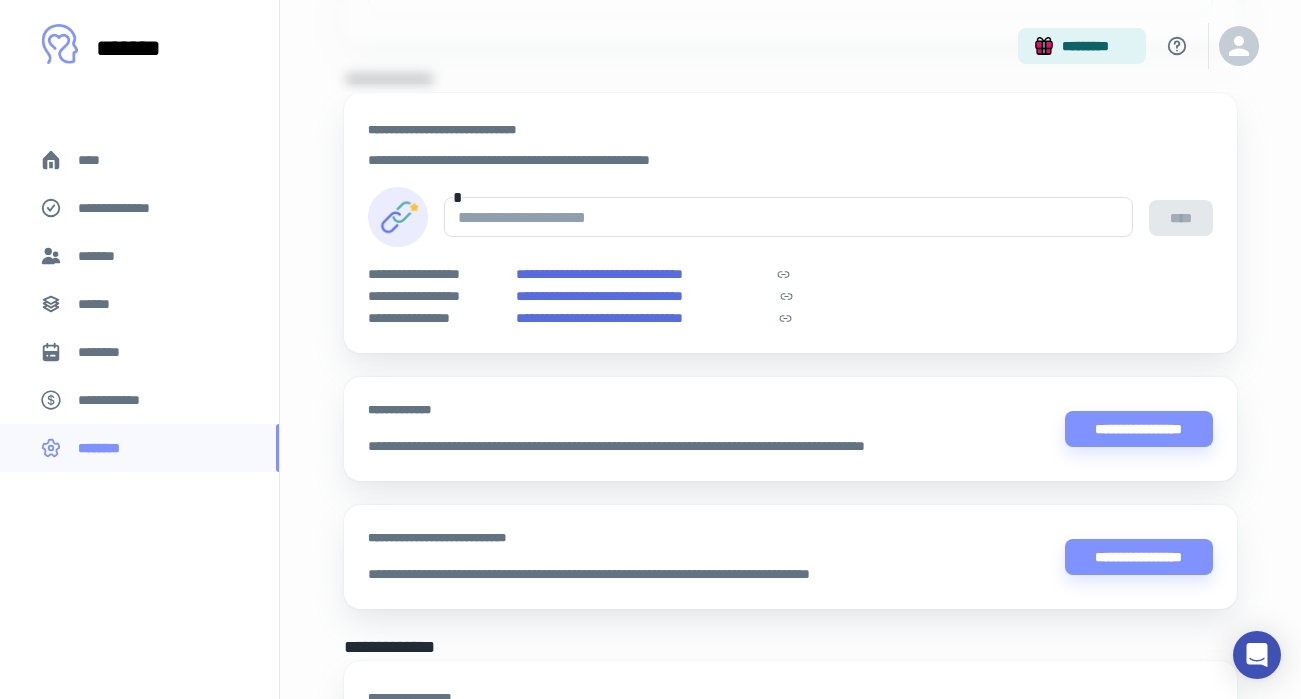 click 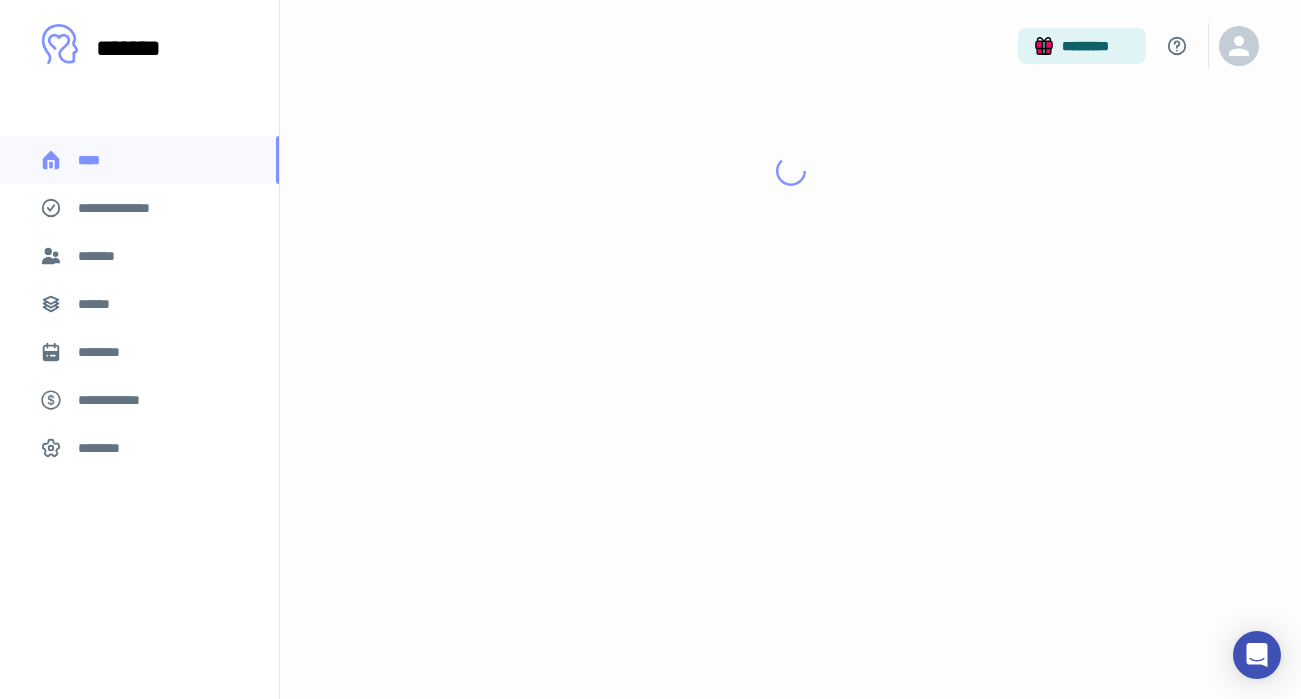 click on "**********" at bounding box center [127, 208] 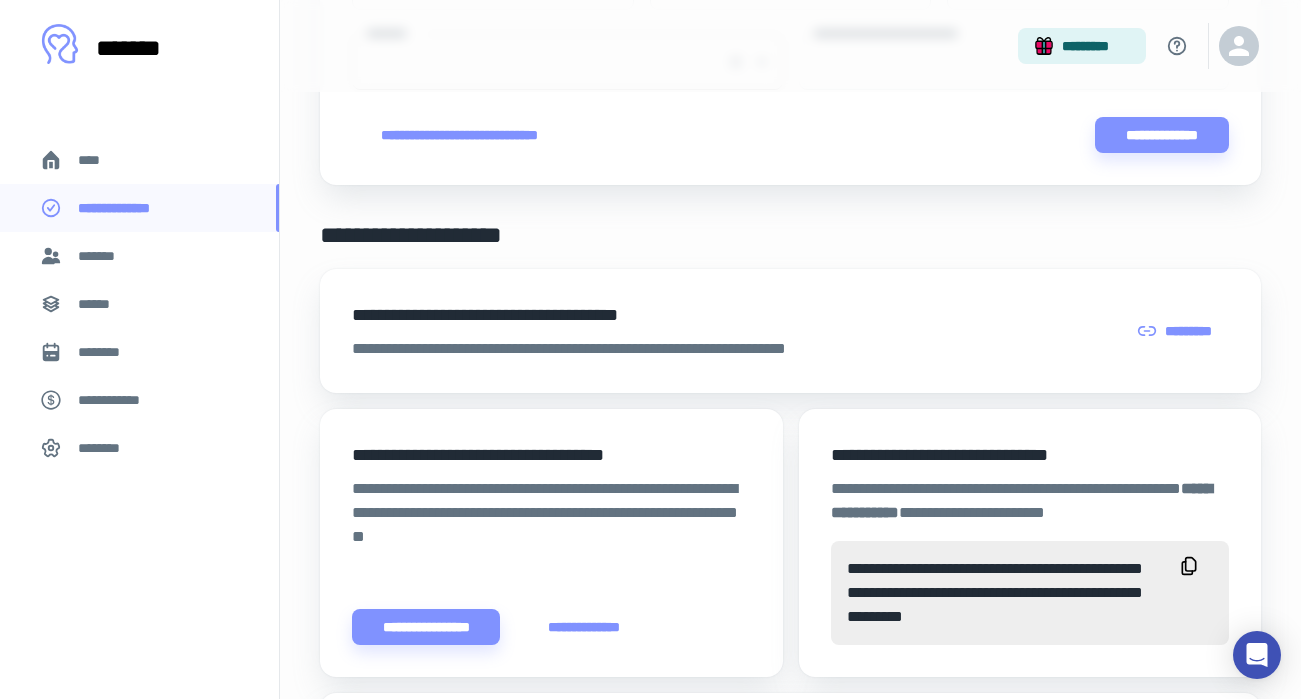 scroll, scrollTop: 333, scrollLeft: 0, axis: vertical 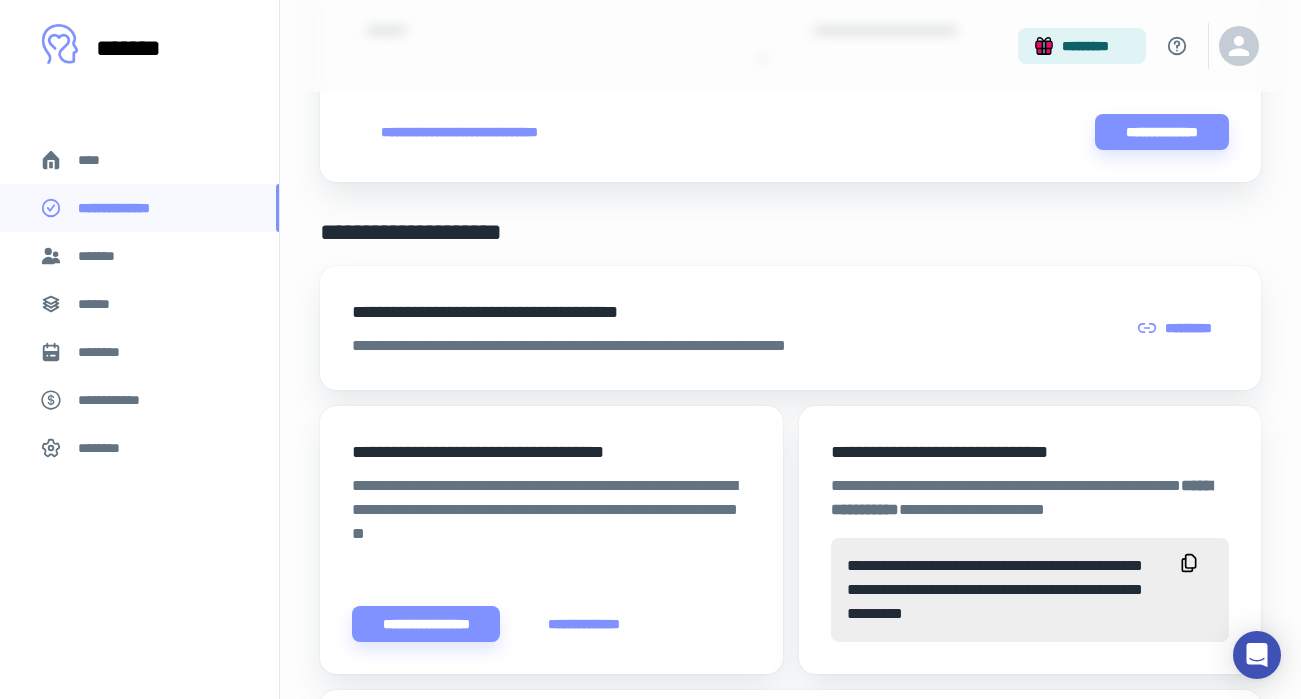 click on "*********" at bounding box center [1176, 328] 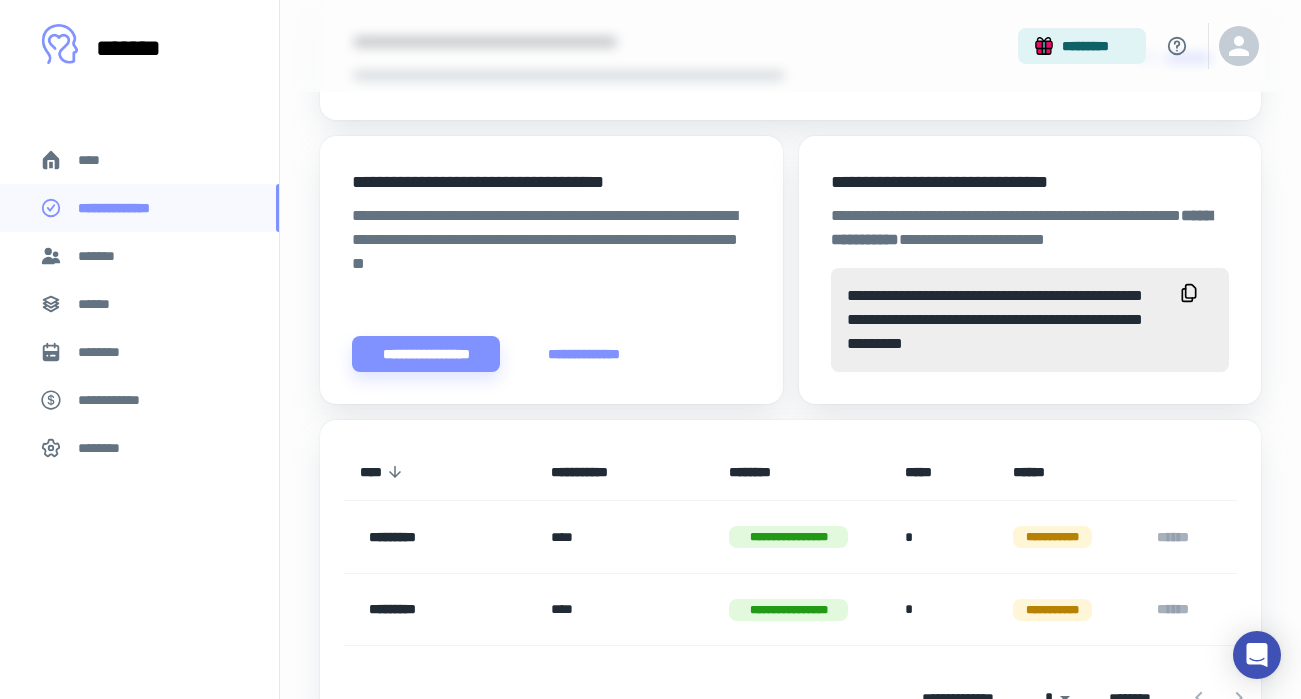 scroll, scrollTop: 708, scrollLeft: 0, axis: vertical 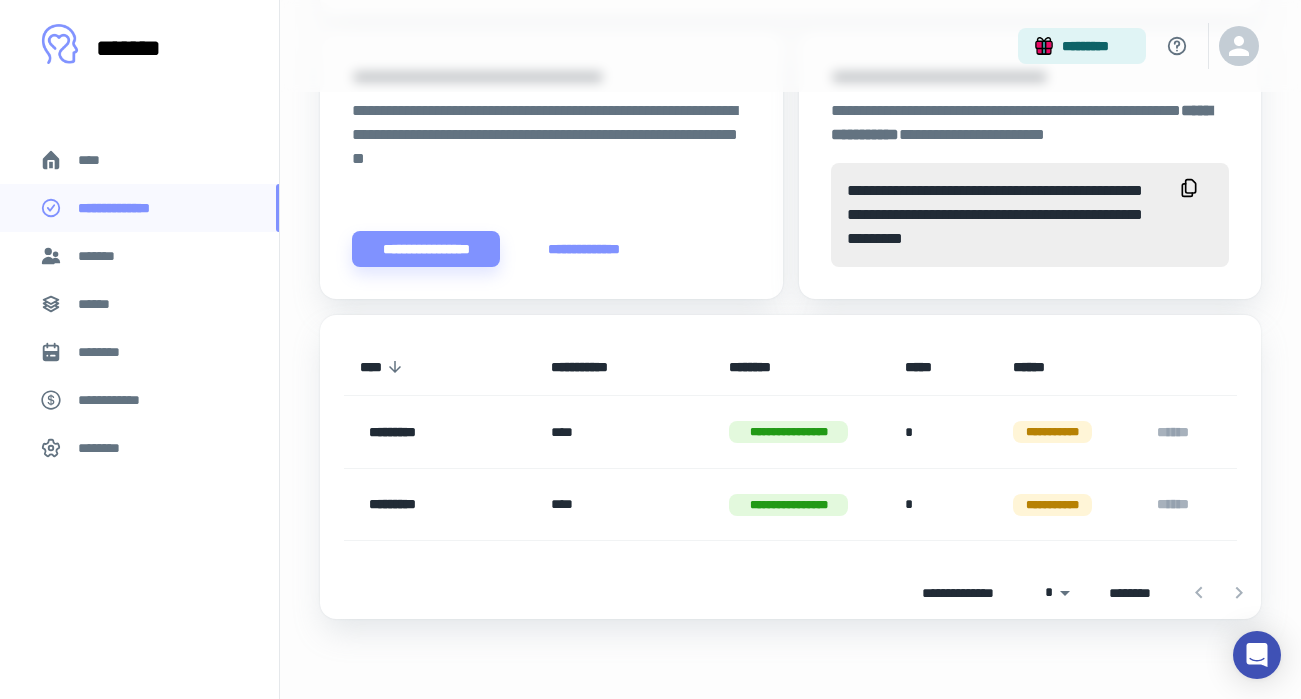 click at bounding box center [1219, 593] 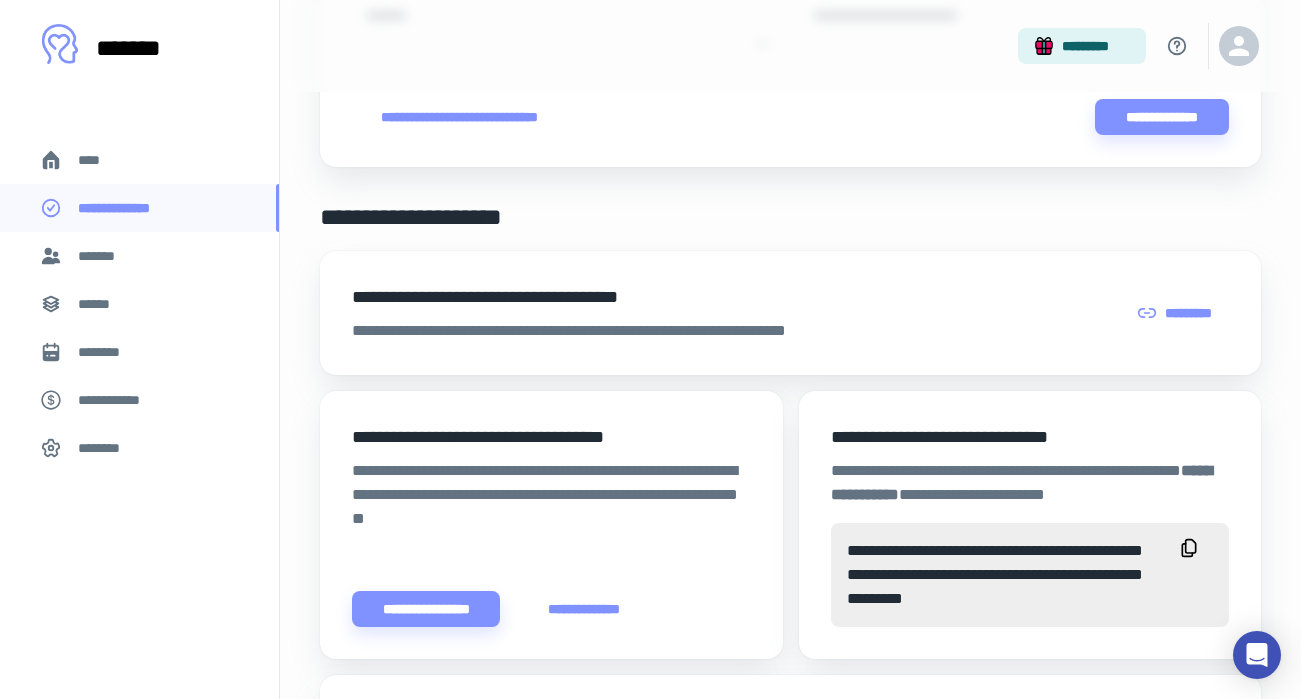 scroll, scrollTop: 1, scrollLeft: 0, axis: vertical 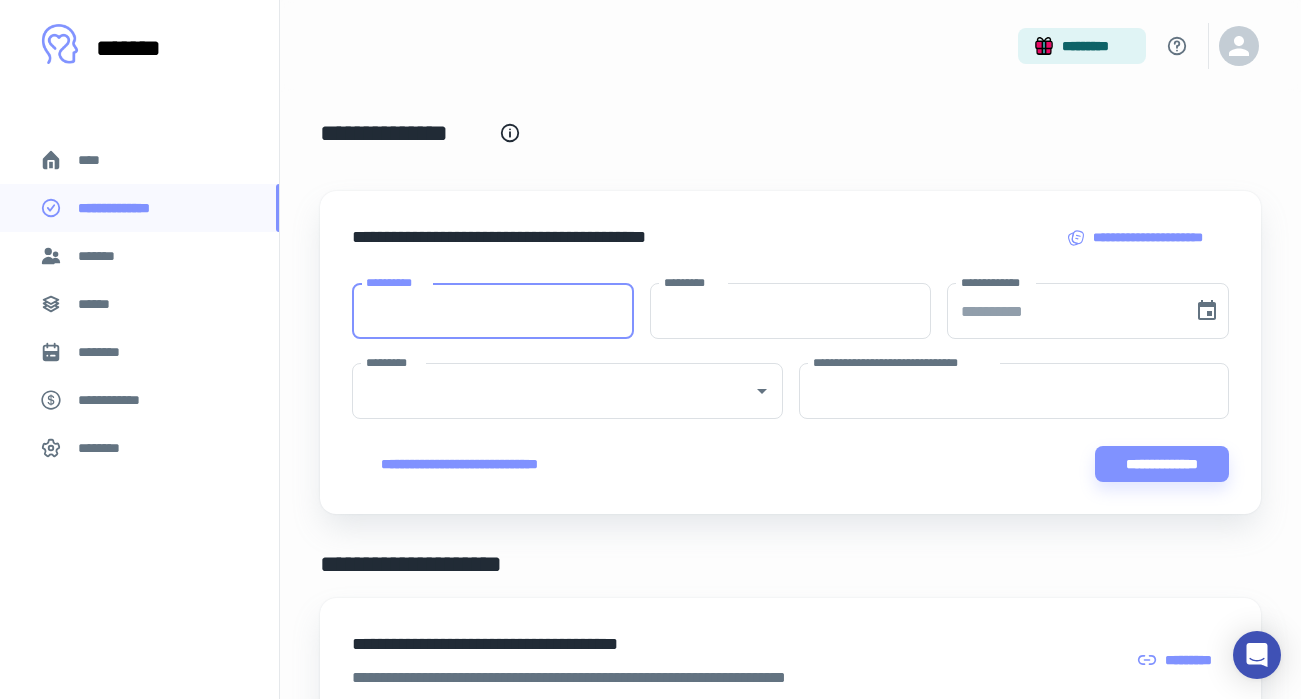 click on "**********" at bounding box center [493, 311] 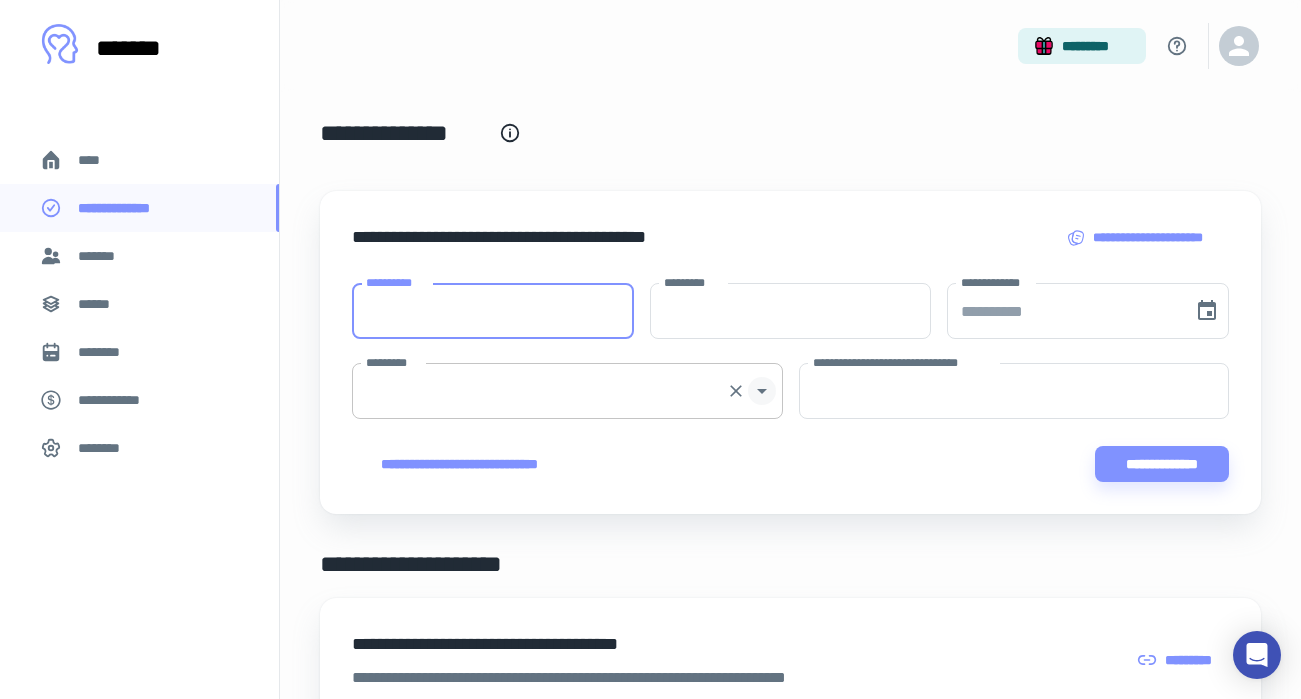click 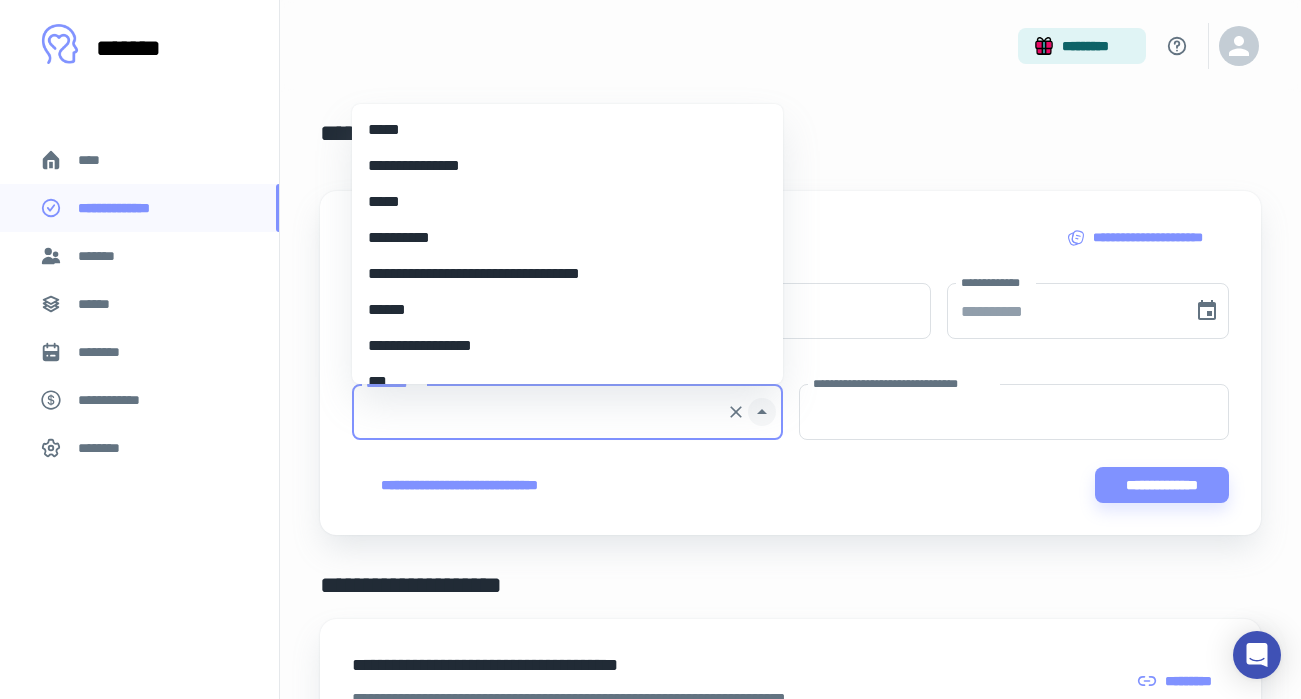 scroll, scrollTop: 8584, scrollLeft: 0, axis: vertical 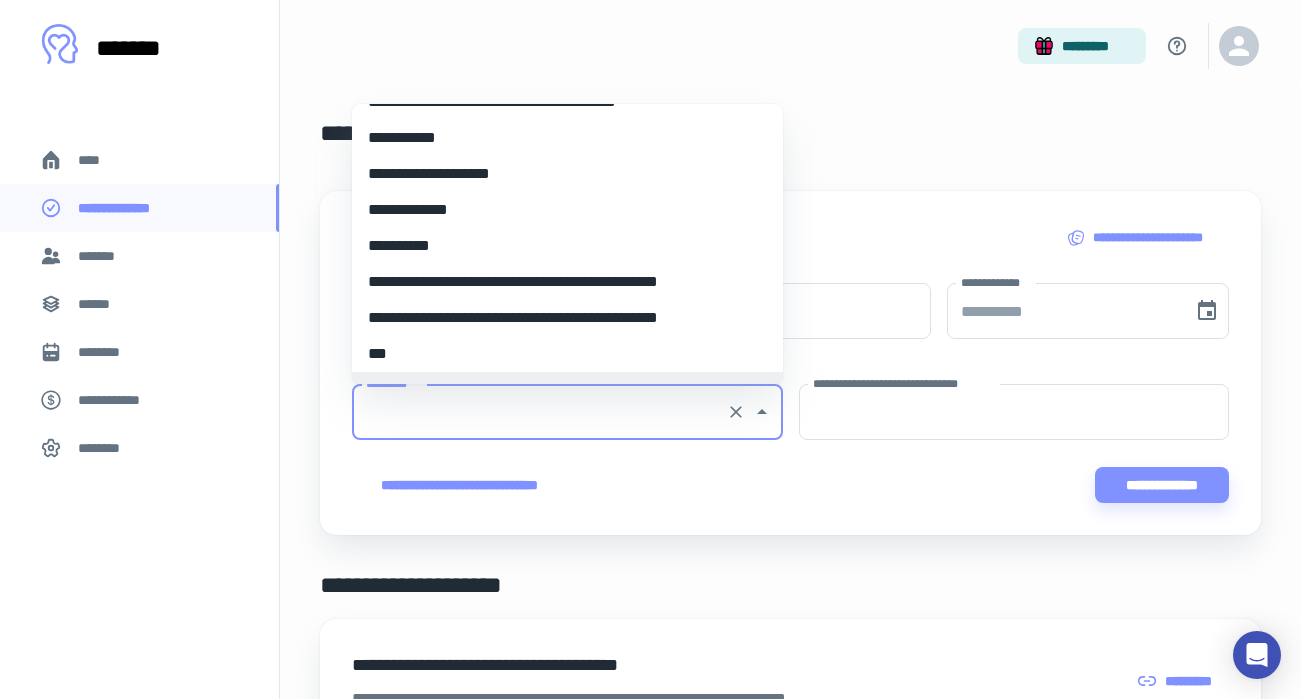click on "**********" at bounding box center [790, 363] 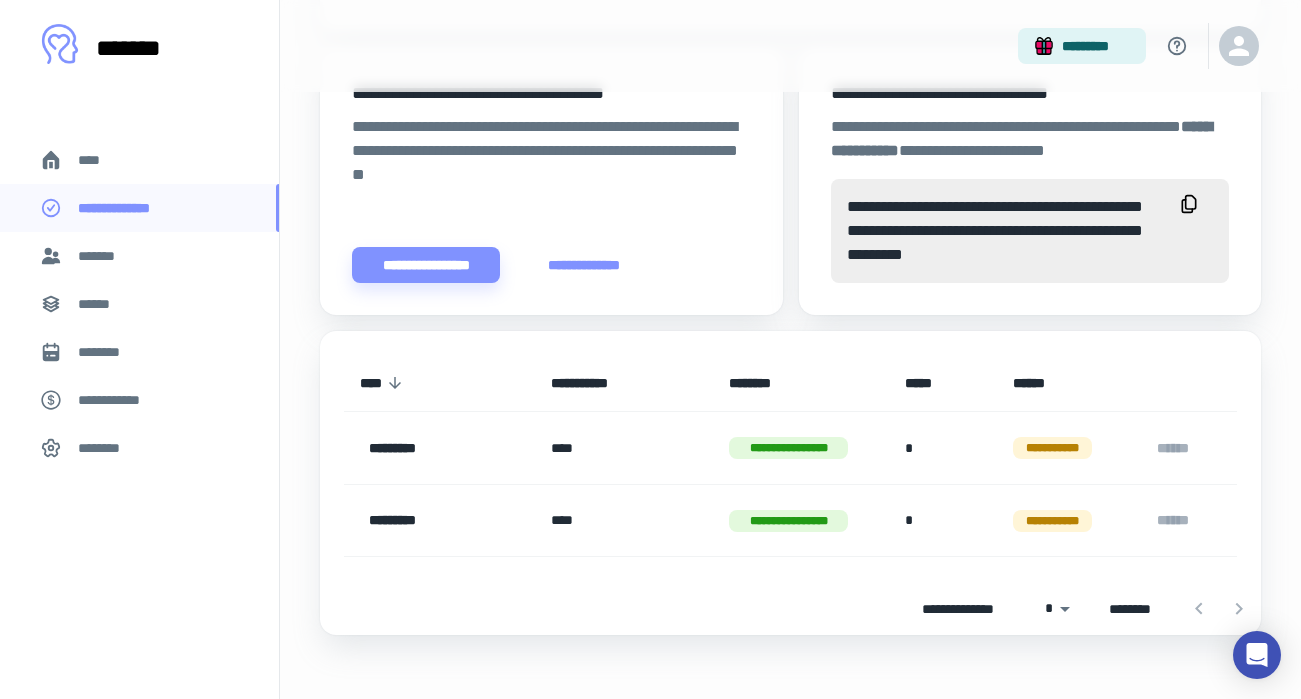 scroll, scrollTop: 729, scrollLeft: 0, axis: vertical 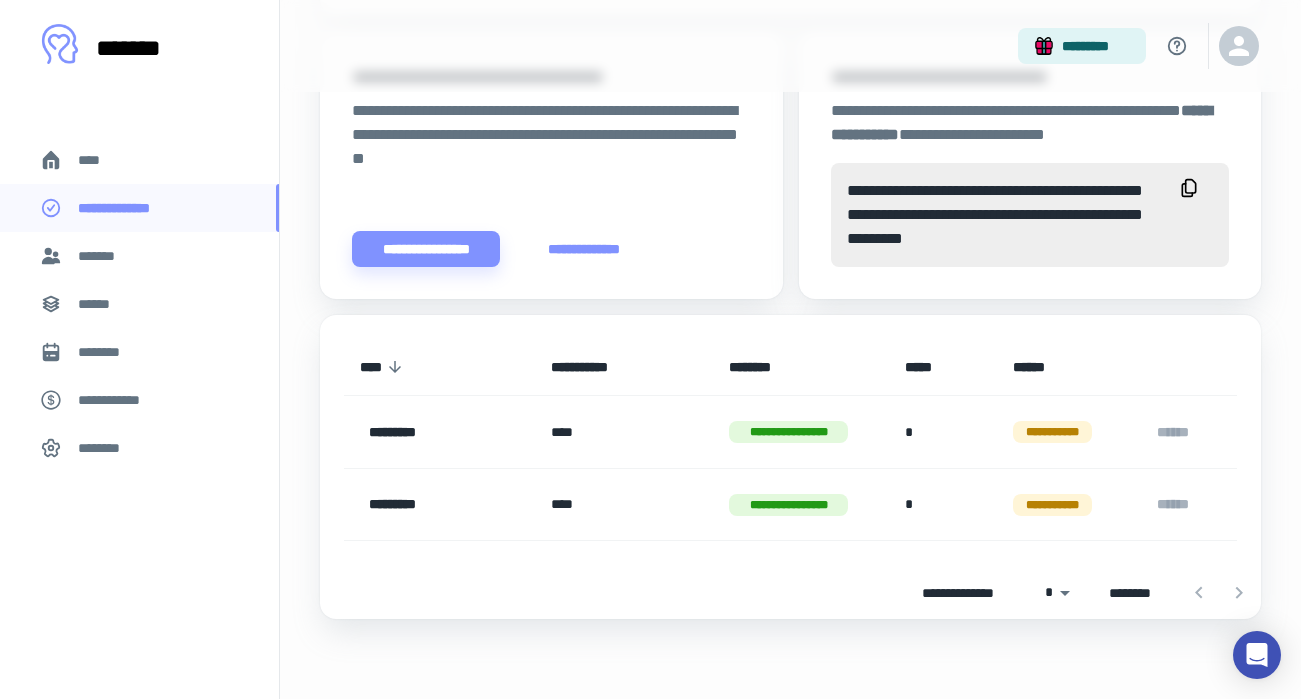 click on "********" at bounding box center (139, 352) 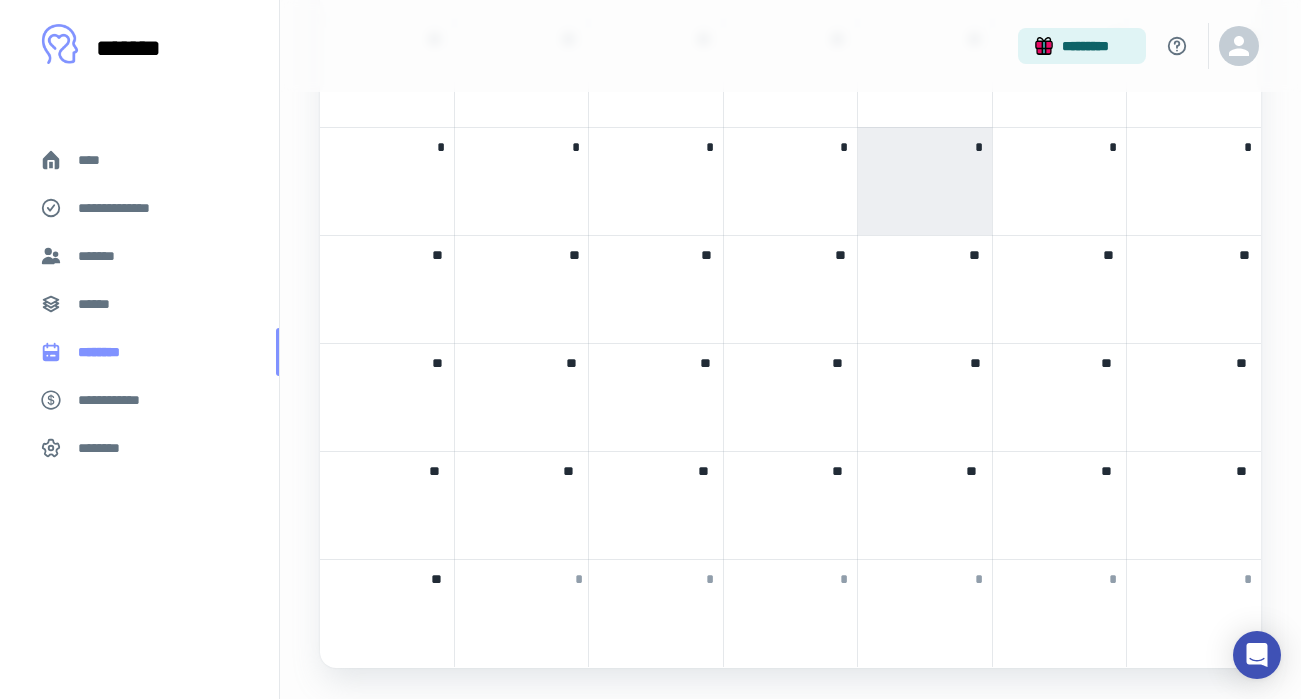 scroll, scrollTop: 0, scrollLeft: 0, axis: both 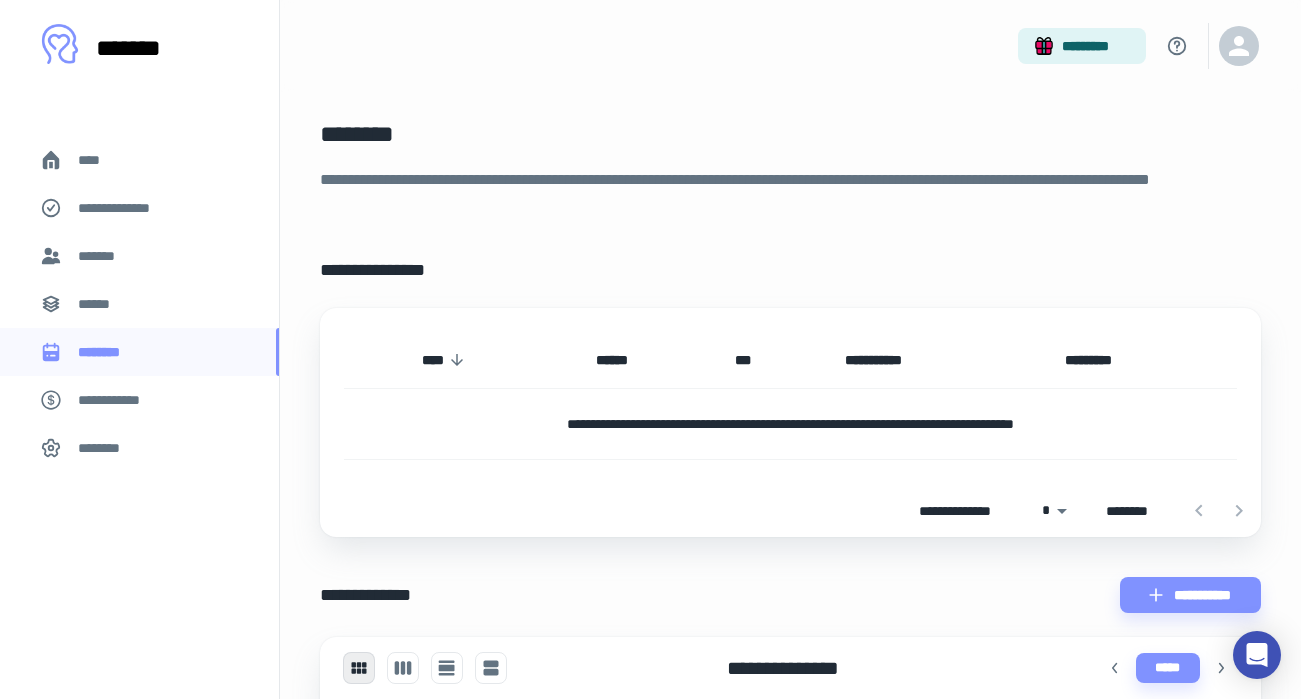 click on "**********" at bounding box center (119, 400) 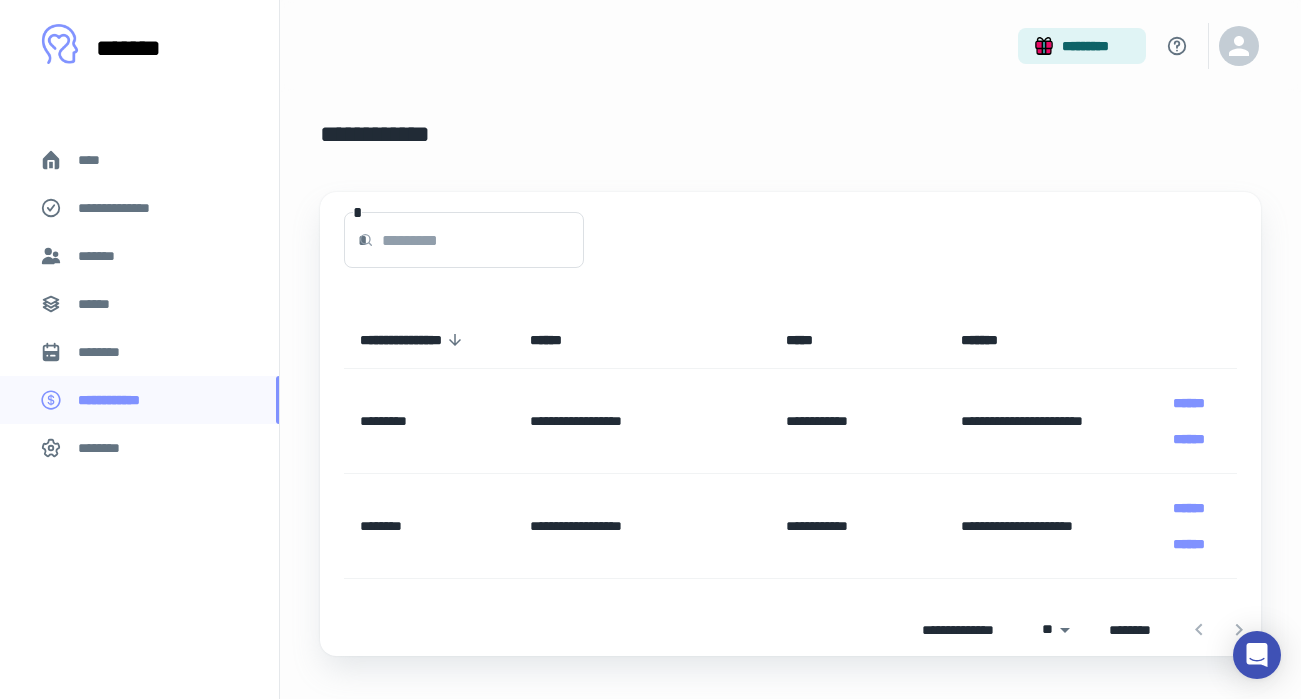 click on "****" at bounding box center [139, 160] 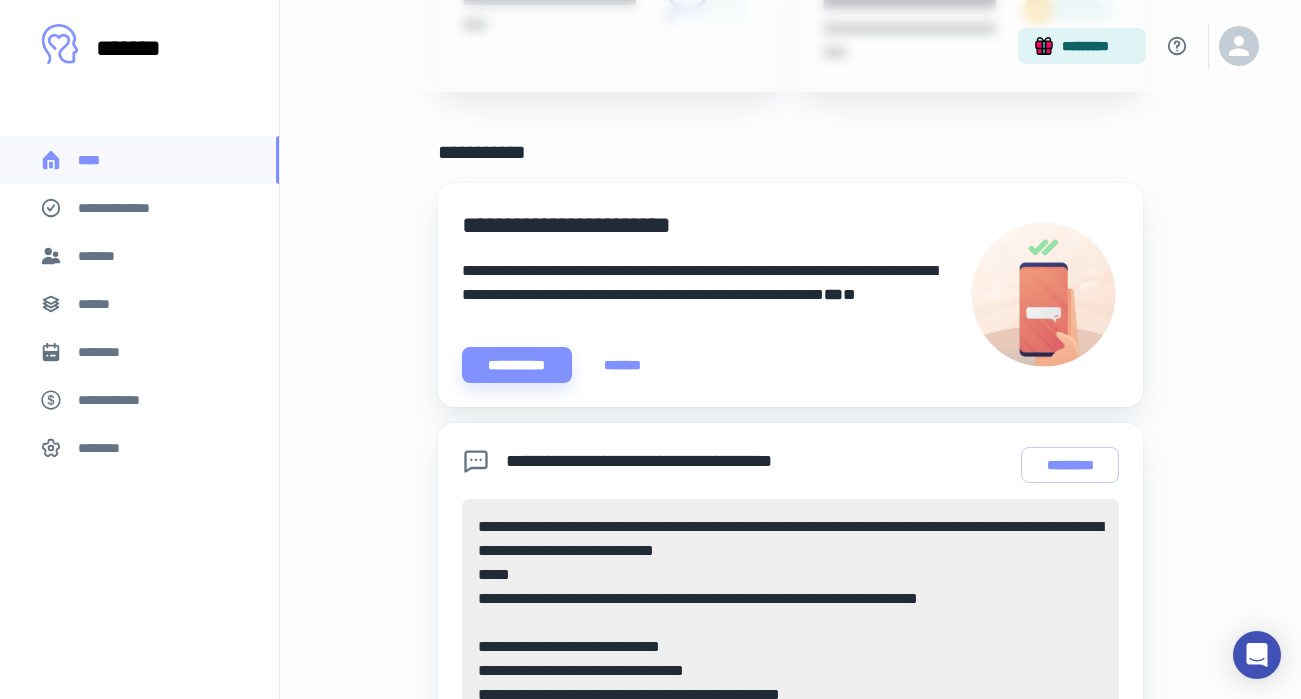 scroll, scrollTop: 533, scrollLeft: 0, axis: vertical 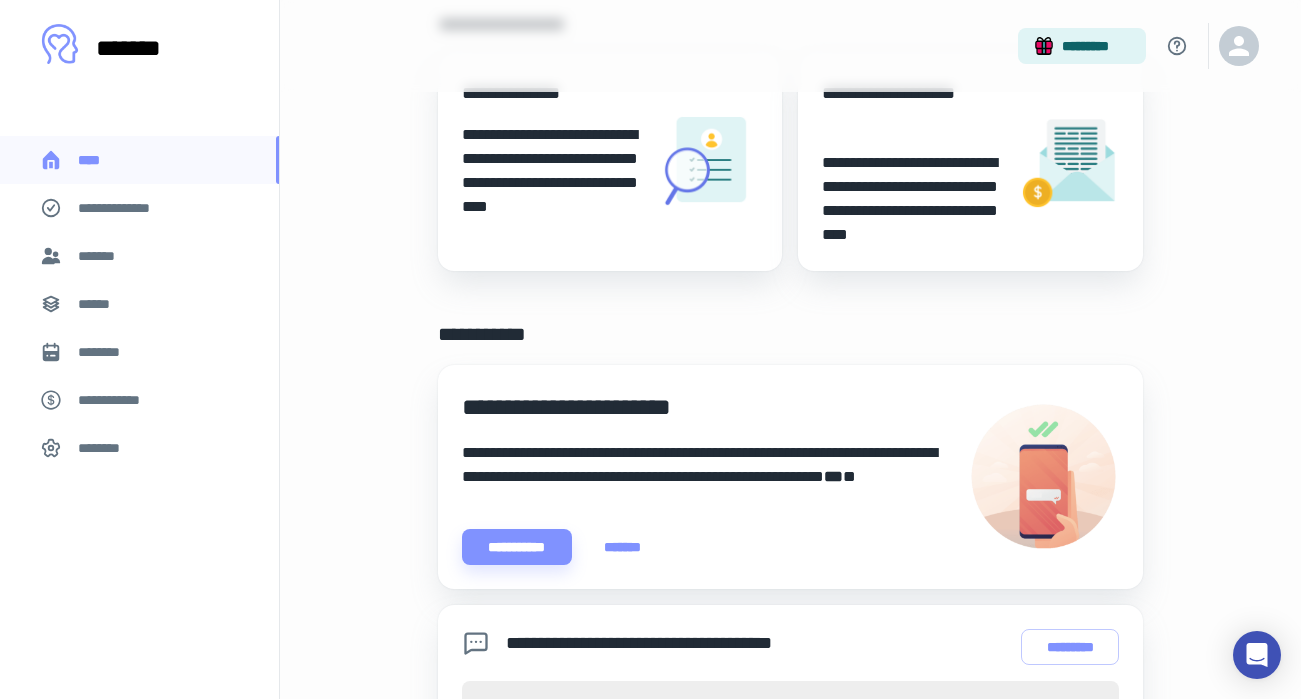 click on "**********" at bounding box center [127, 208] 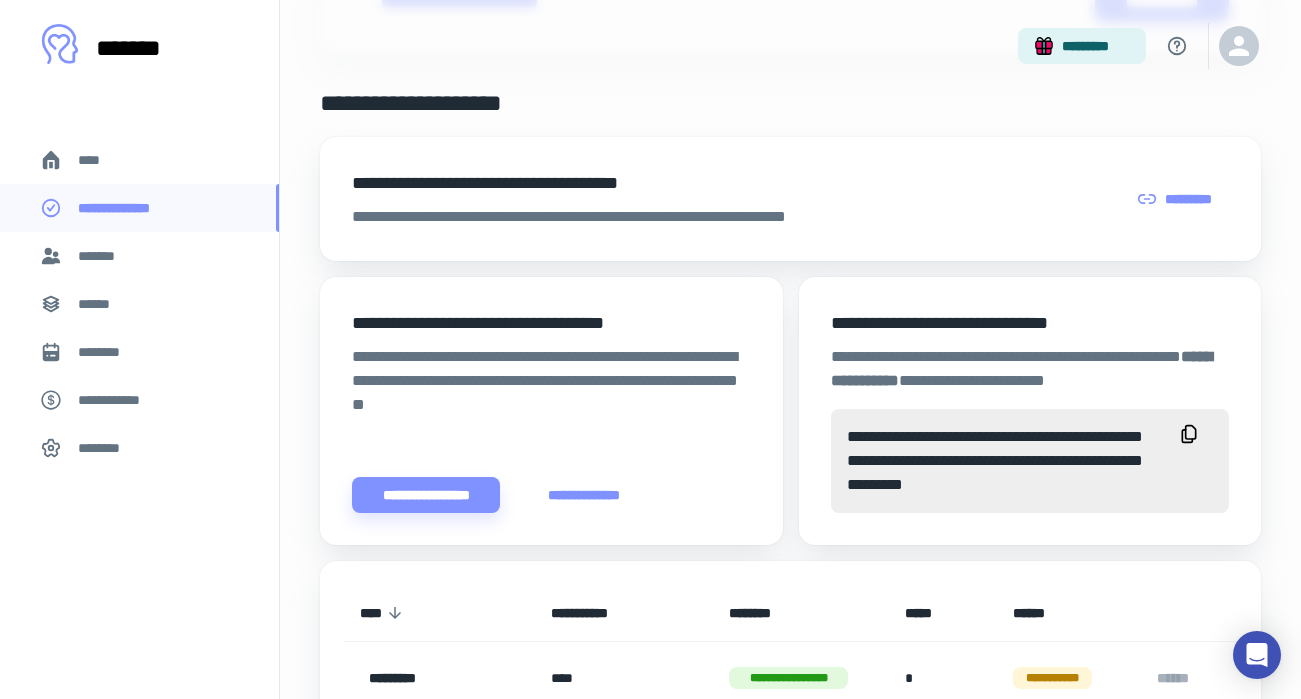 scroll, scrollTop: 562, scrollLeft: 0, axis: vertical 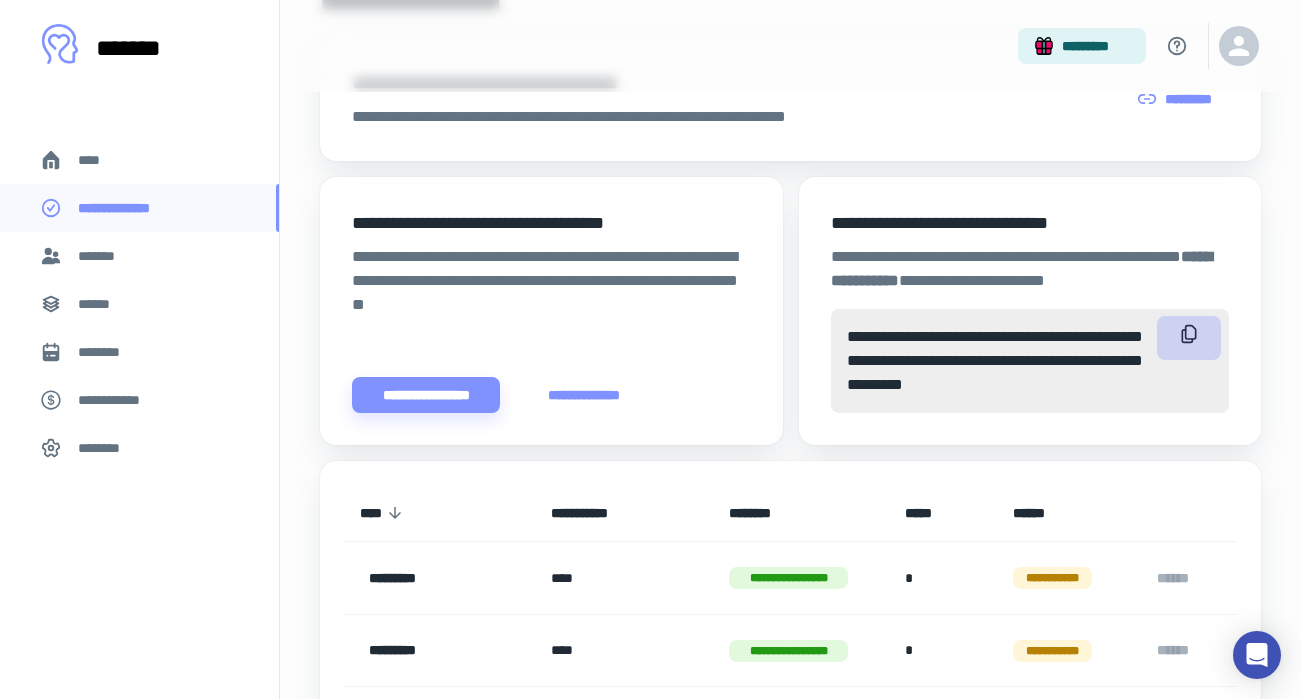 click 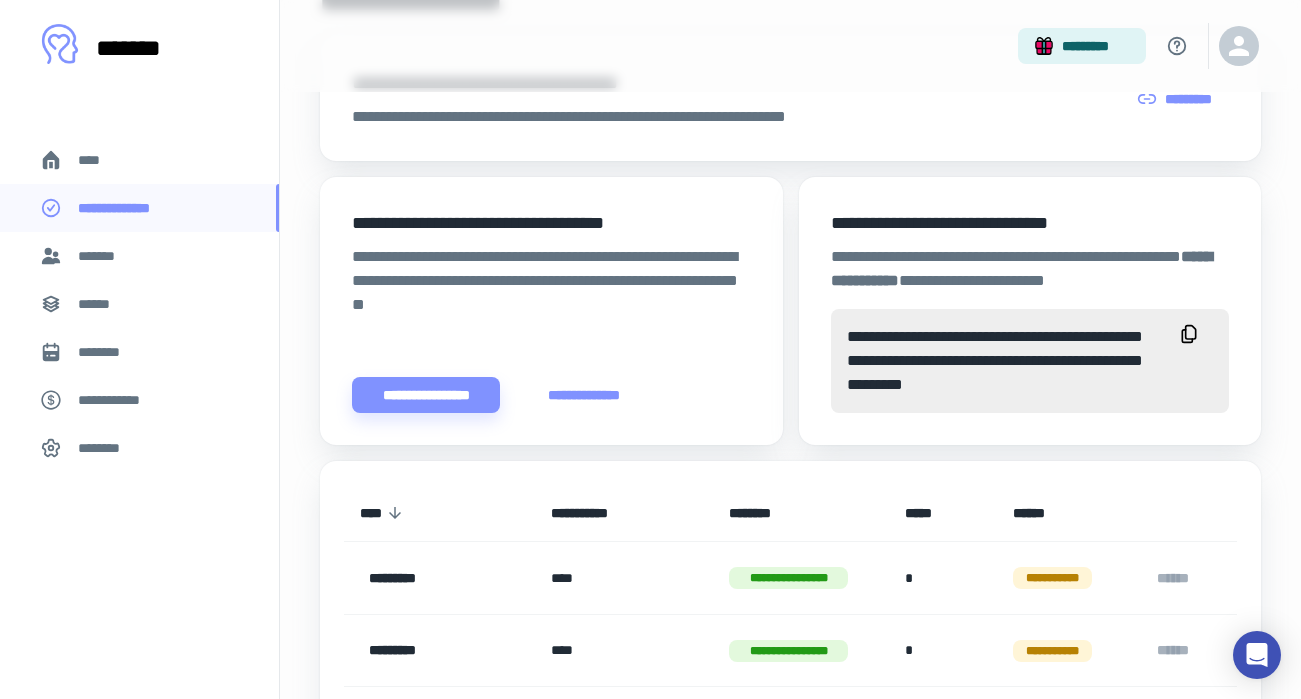 click on "**********" at bounding box center [584, 395] 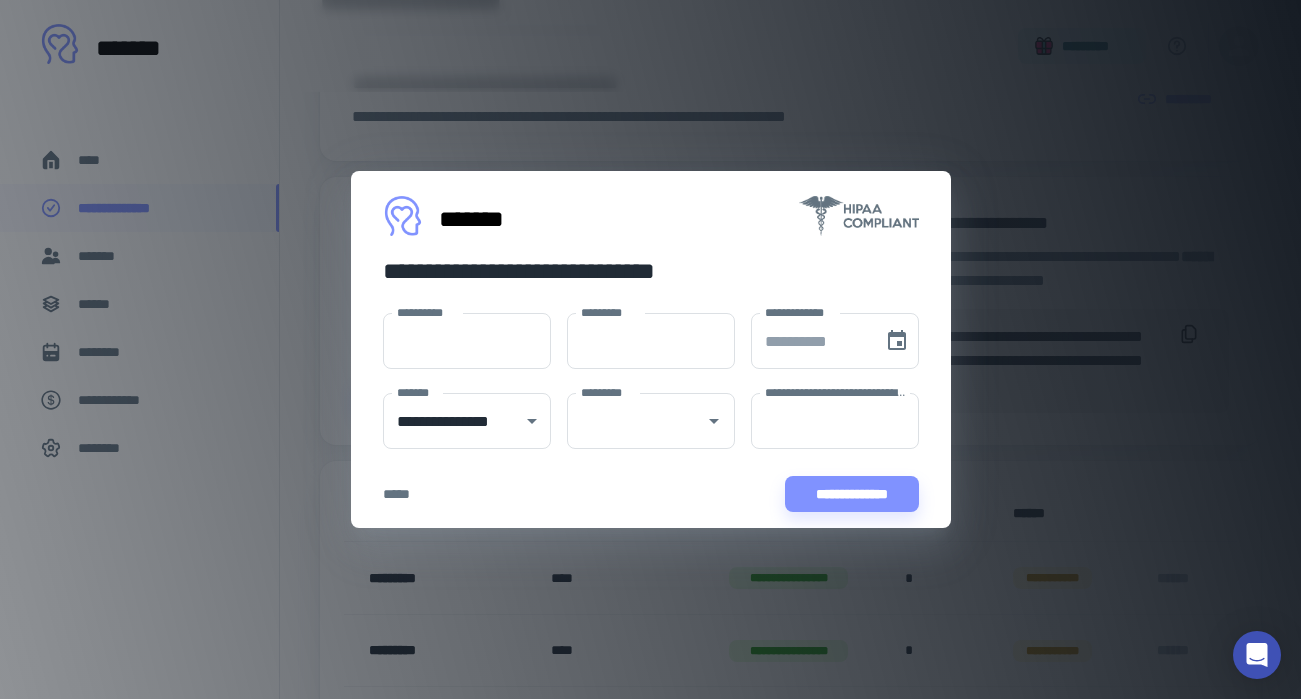 click on "**********" at bounding box center [650, 349] 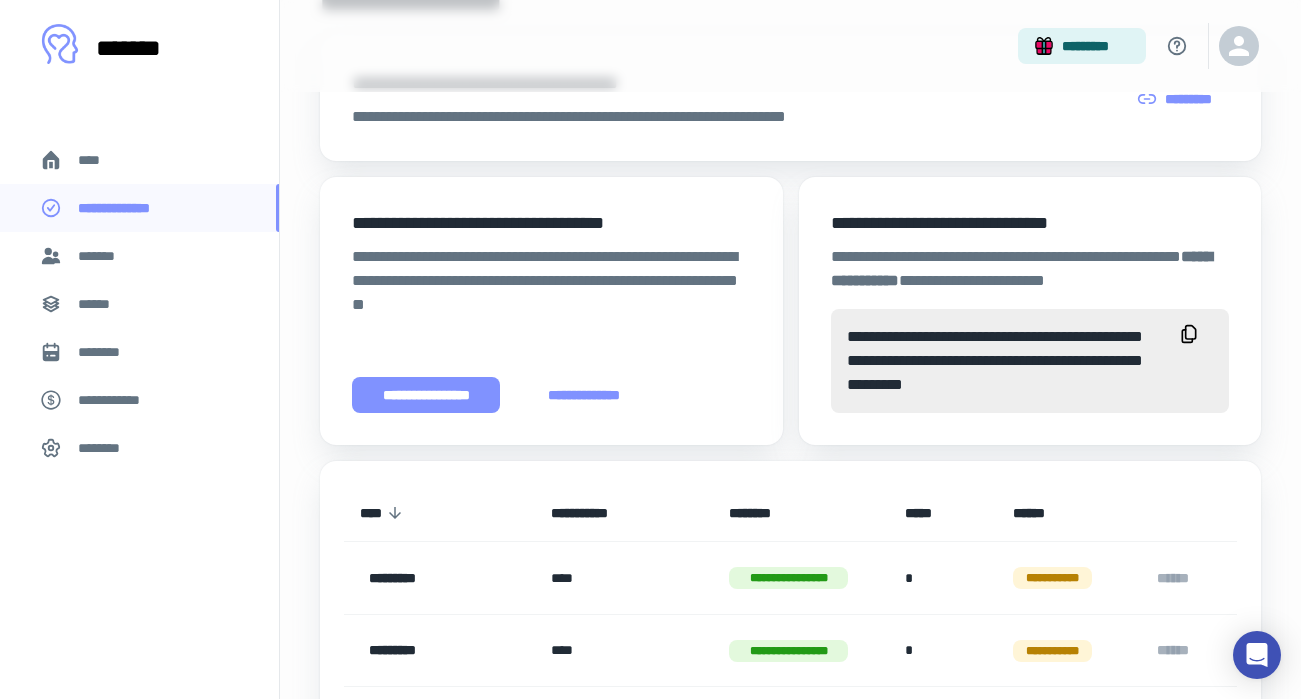 click on "**********" at bounding box center [426, 395] 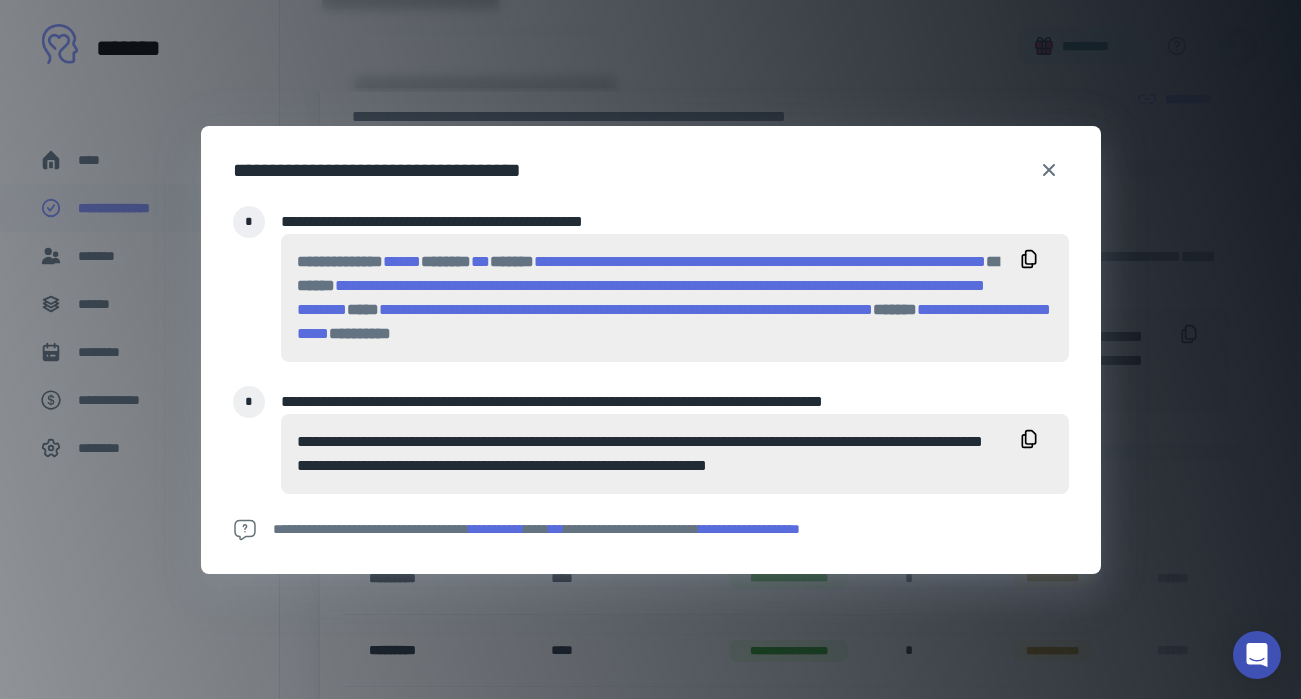 click on "**********" at bounding box center [675, 454] 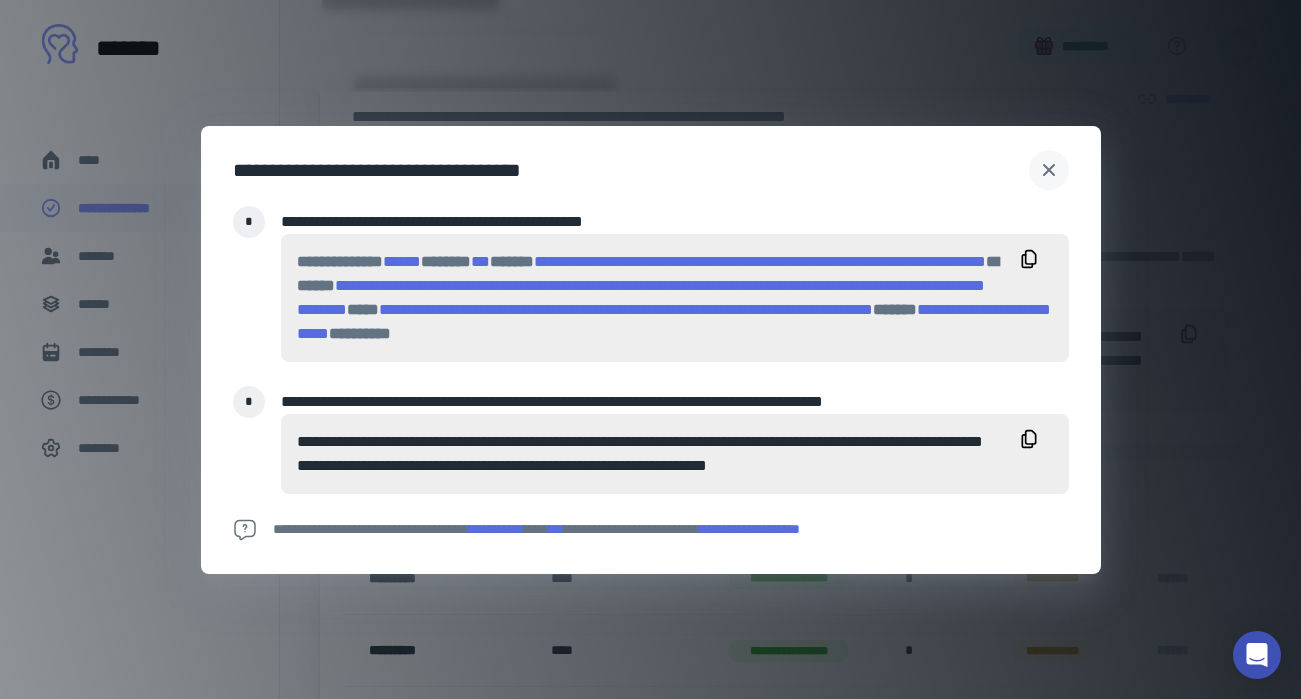 click 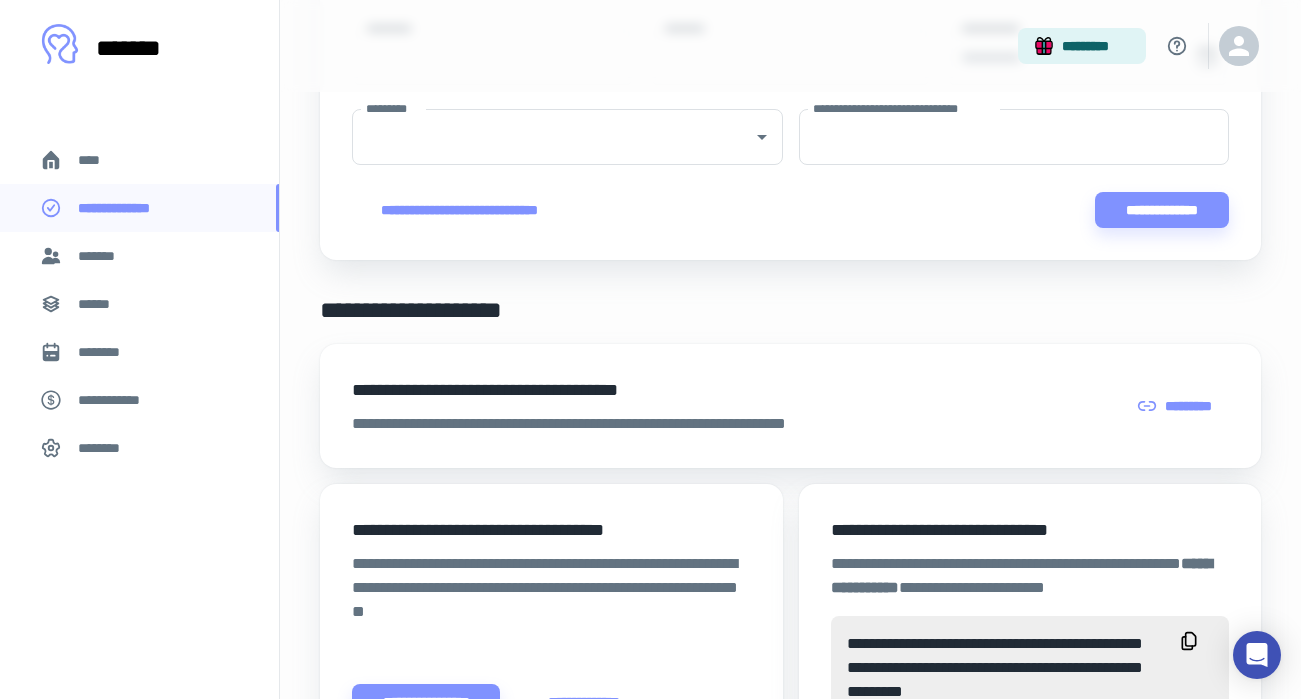 scroll, scrollTop: 0, scrollLeft: 0, axis: both 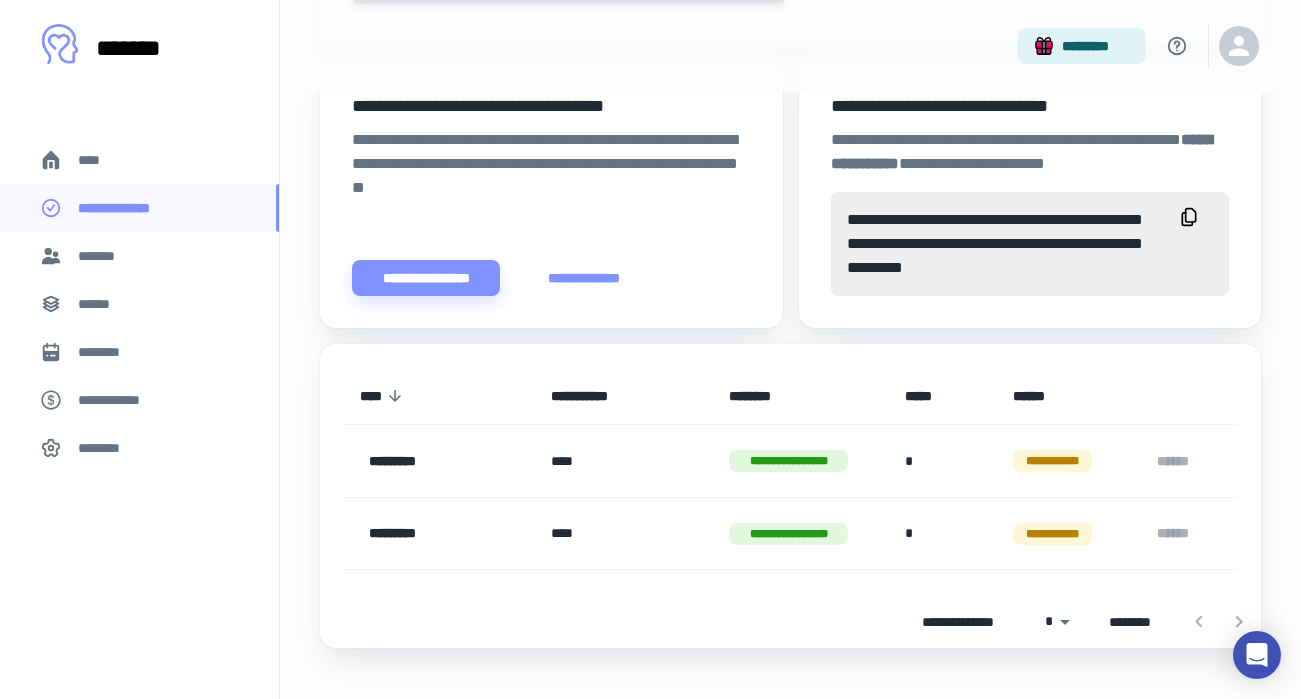 click on "**********" at bounding box center [584, 278] 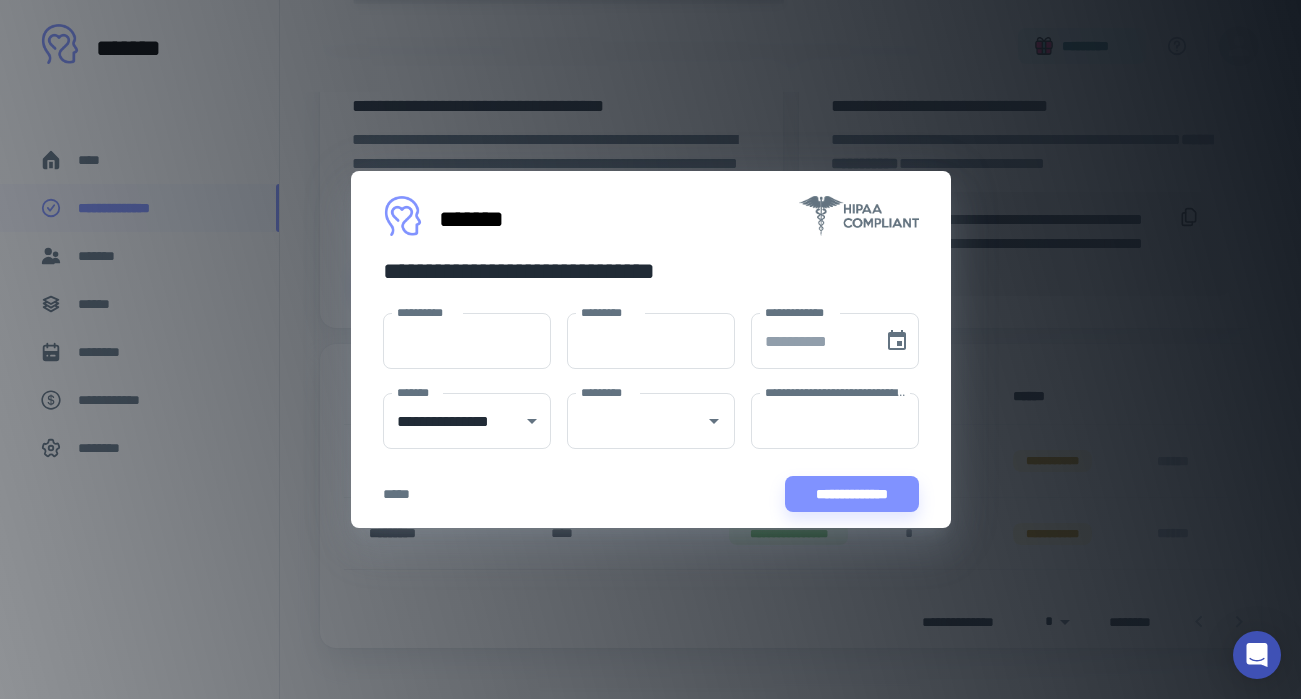 click on "**********" at bounding box center [650, 349] 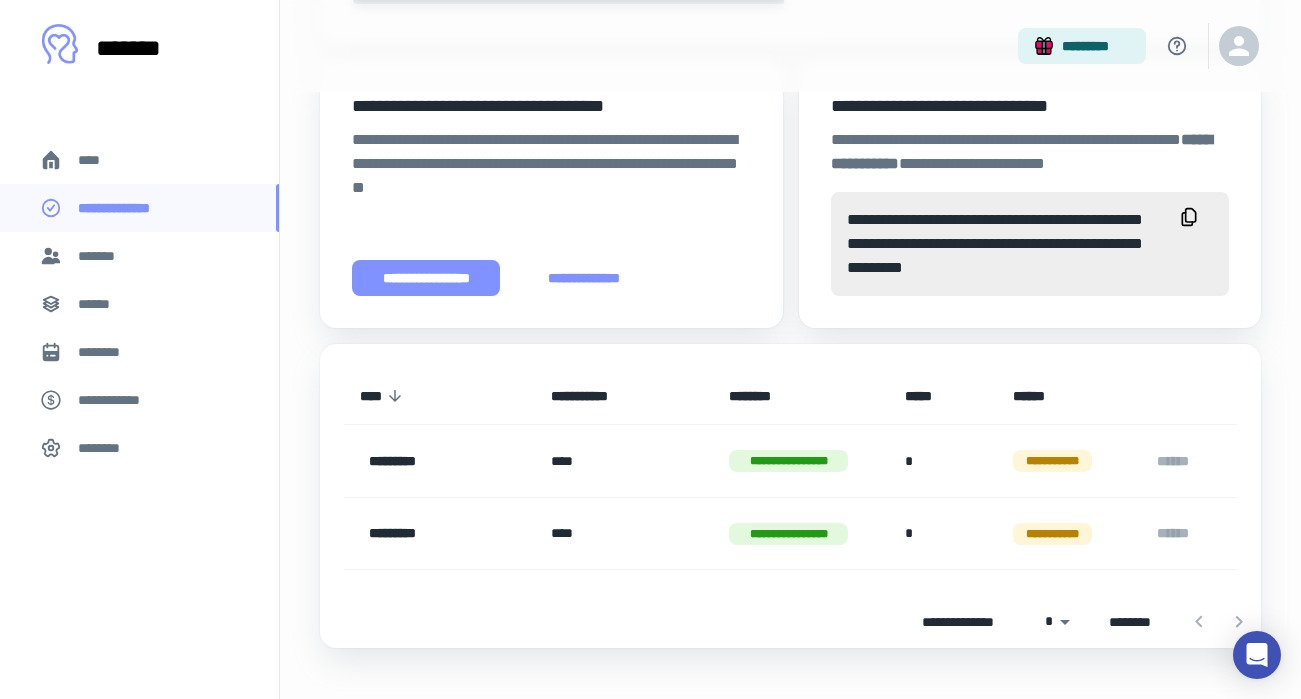 click on "**********" at bounding box center [426, 278] 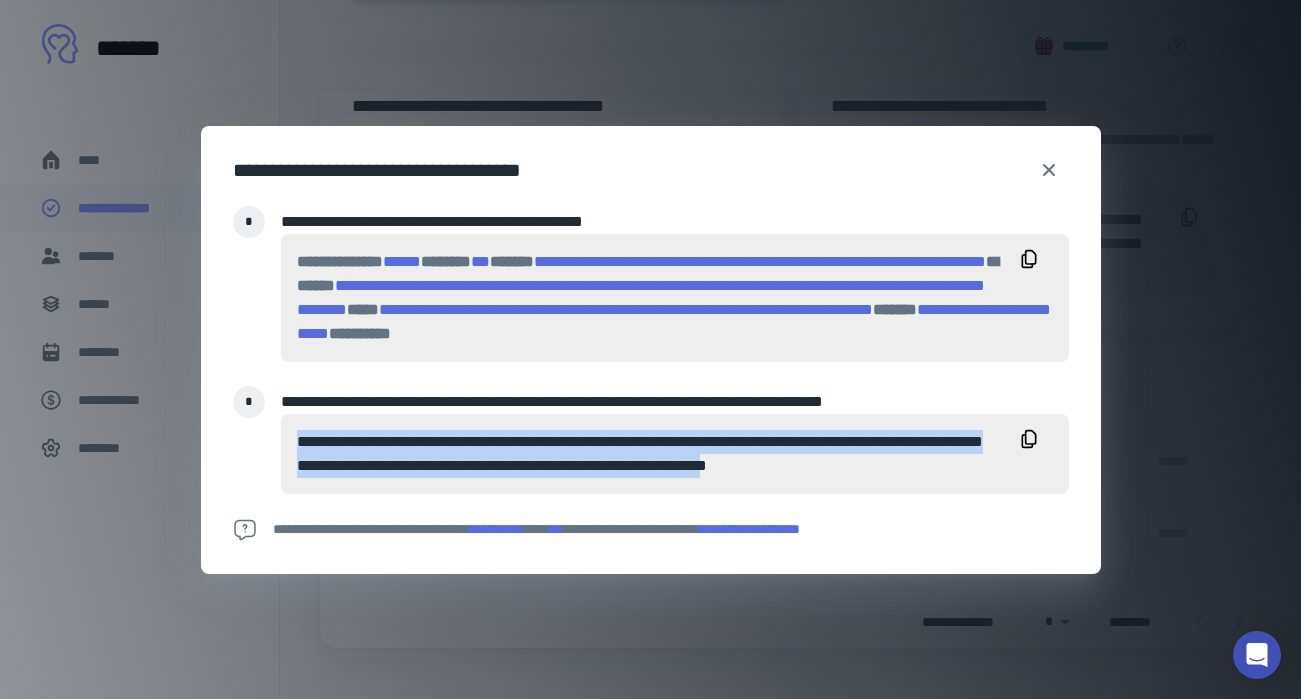drag, startPoint x: 986, startPoint y: 480, endPoint x: 294, endPoint y: 441, distance: 693.09814 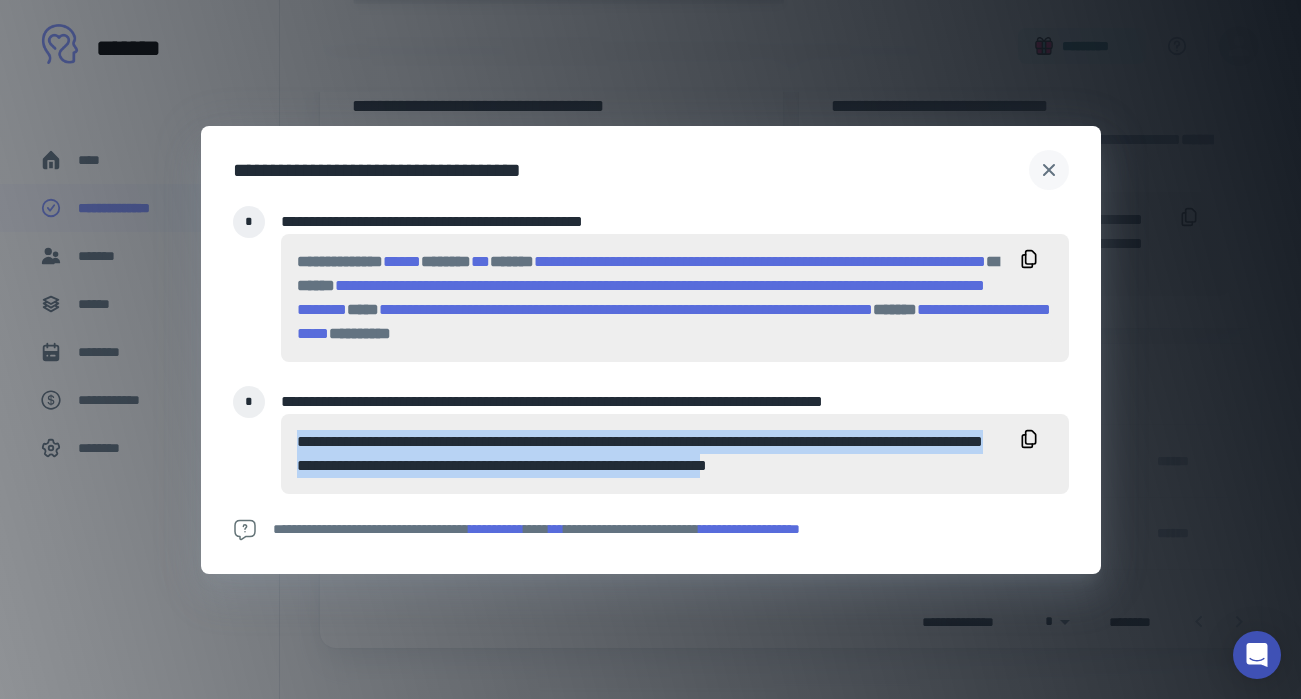click 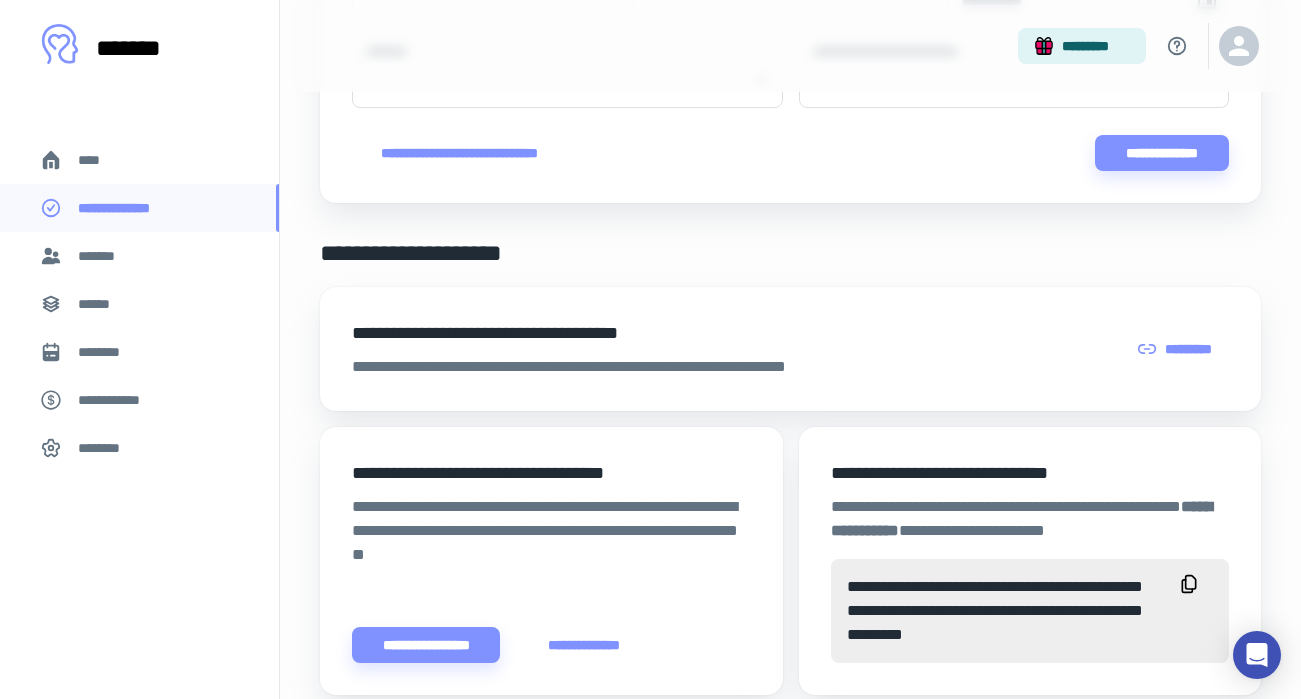 scroll, scrollTop: 311, scrollLeft: 0, axis: vertical 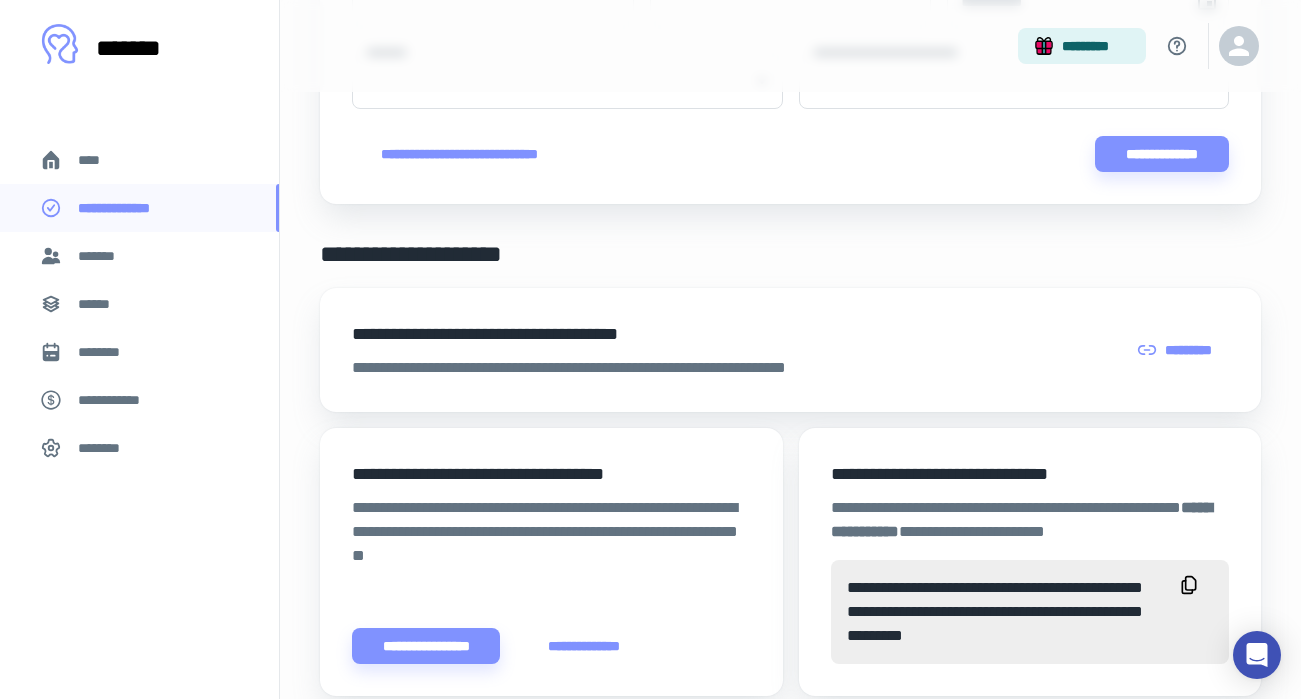 click on "*********" at bounding box center (1176, 350) 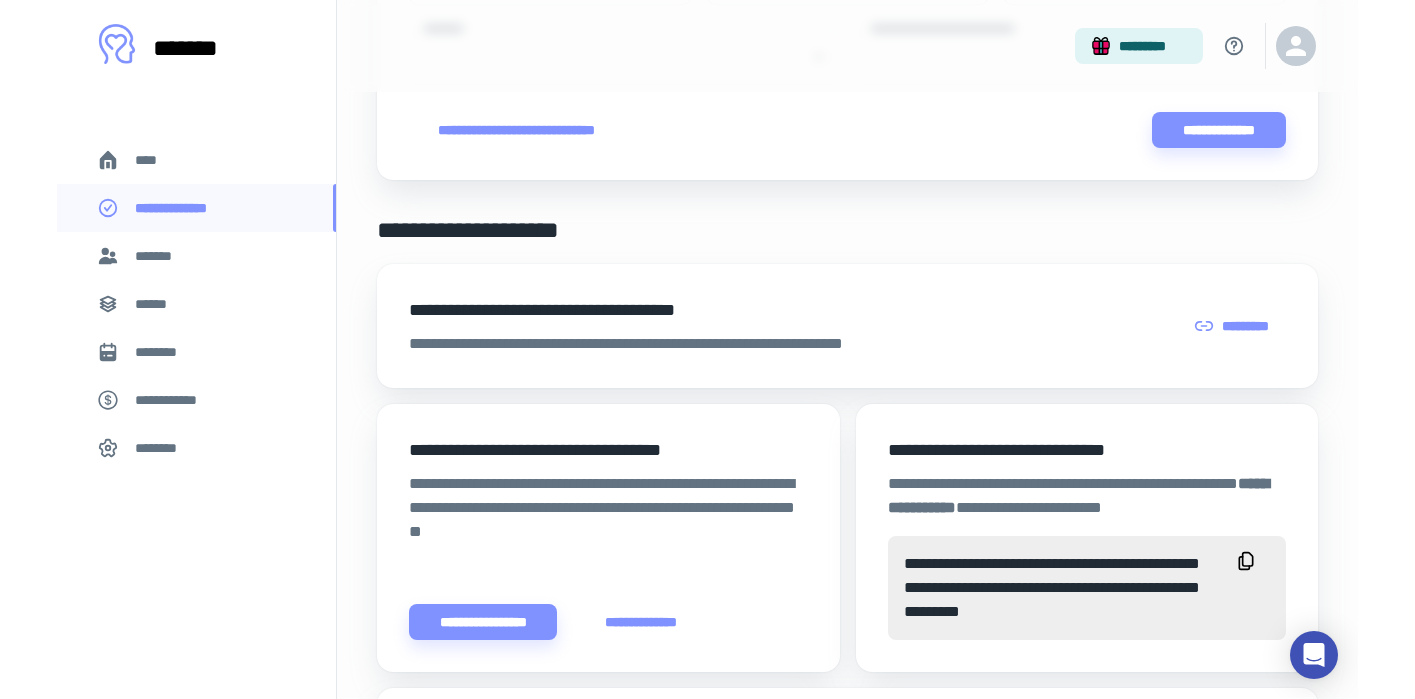 scroll, scrollTop: 336, scrollLeft: 0, axis: vertical 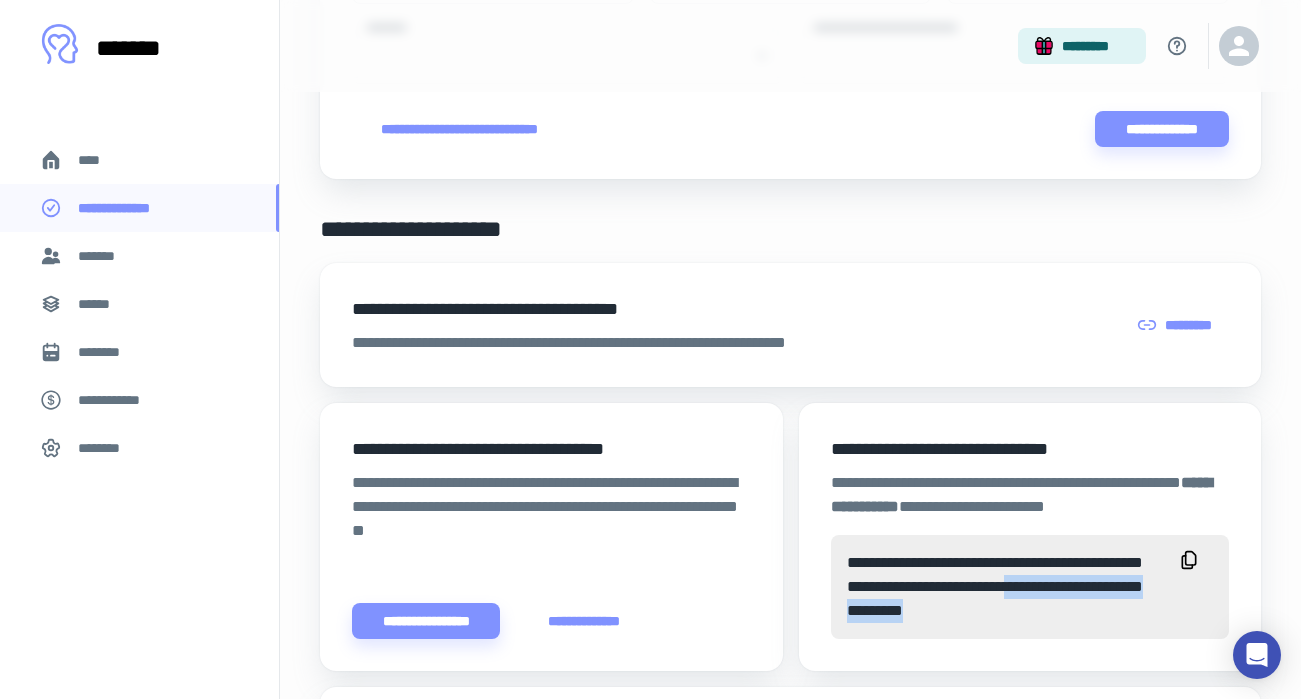 drag, startPoint x: 1143, startPoint y: 613, endPoint x: 838, endPoint y: 609, distance: 305.0262 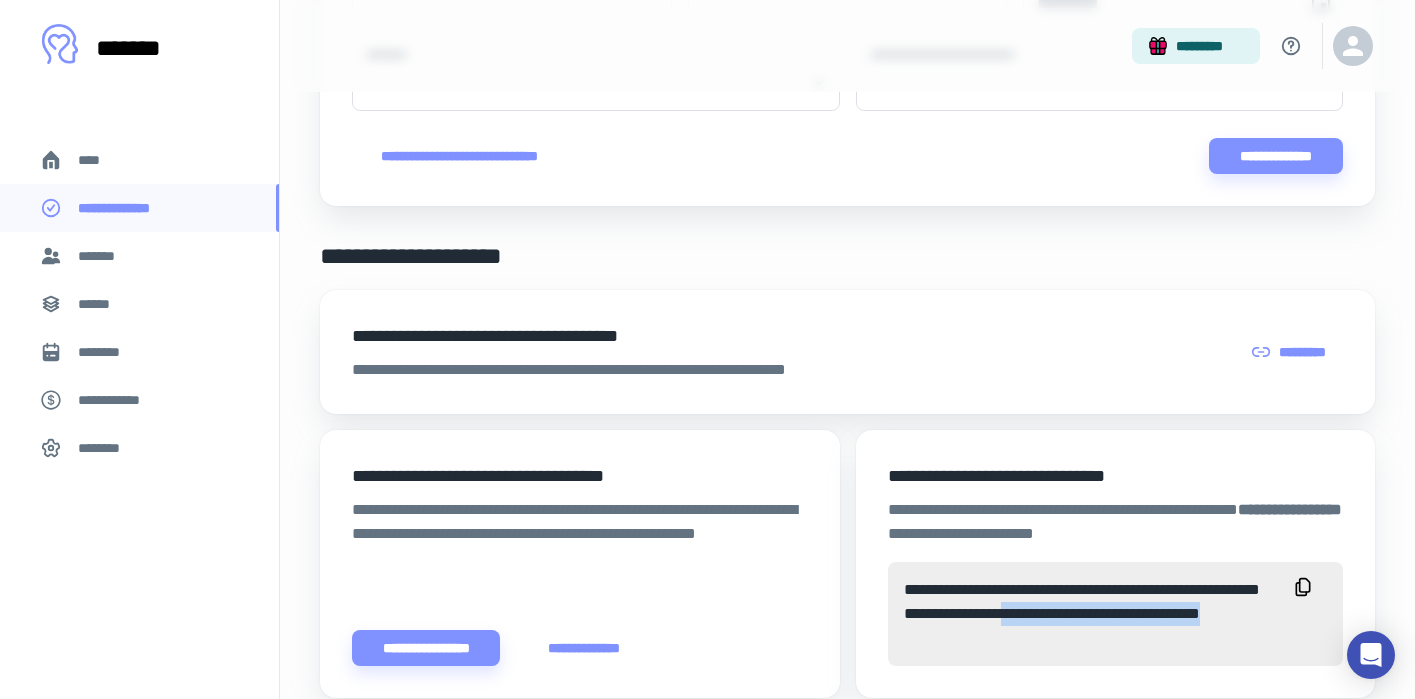 scroll, scrollTop: 310, scrollLeft: 0, axis: vertical 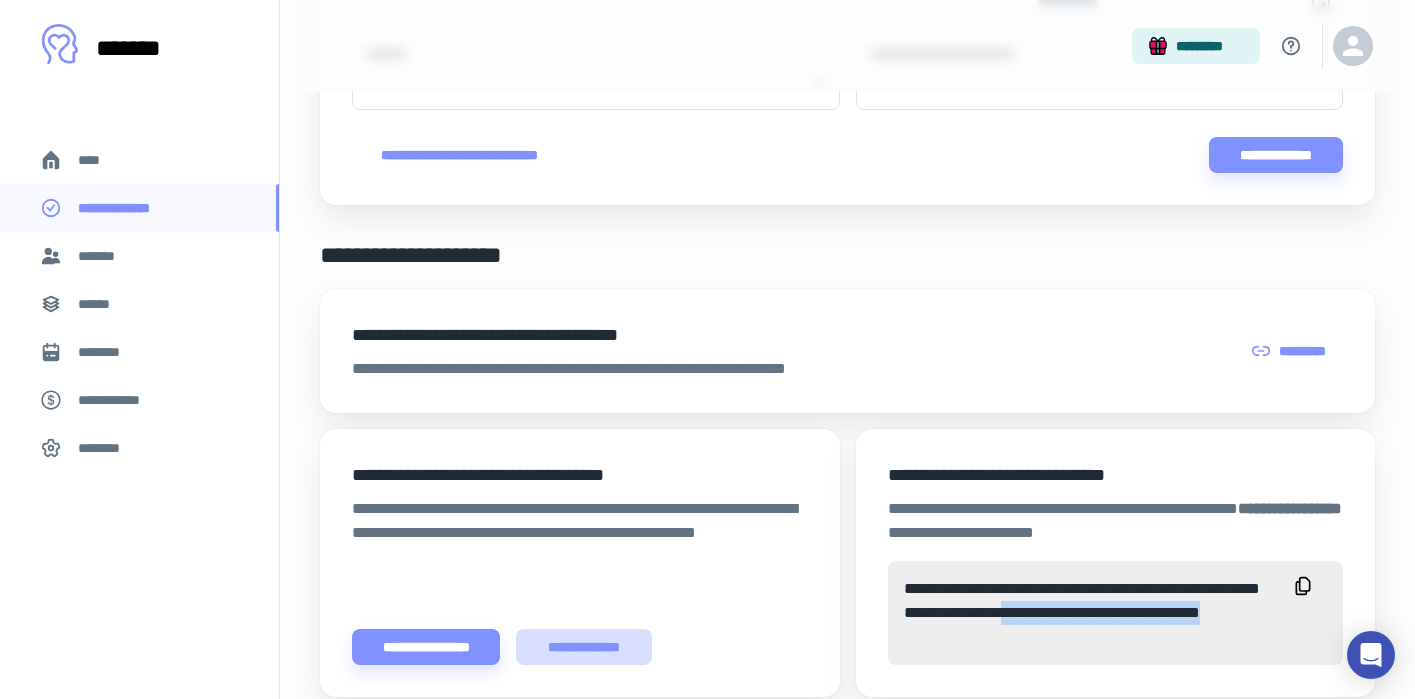 click on "**********" at bounding box center [584, 647] 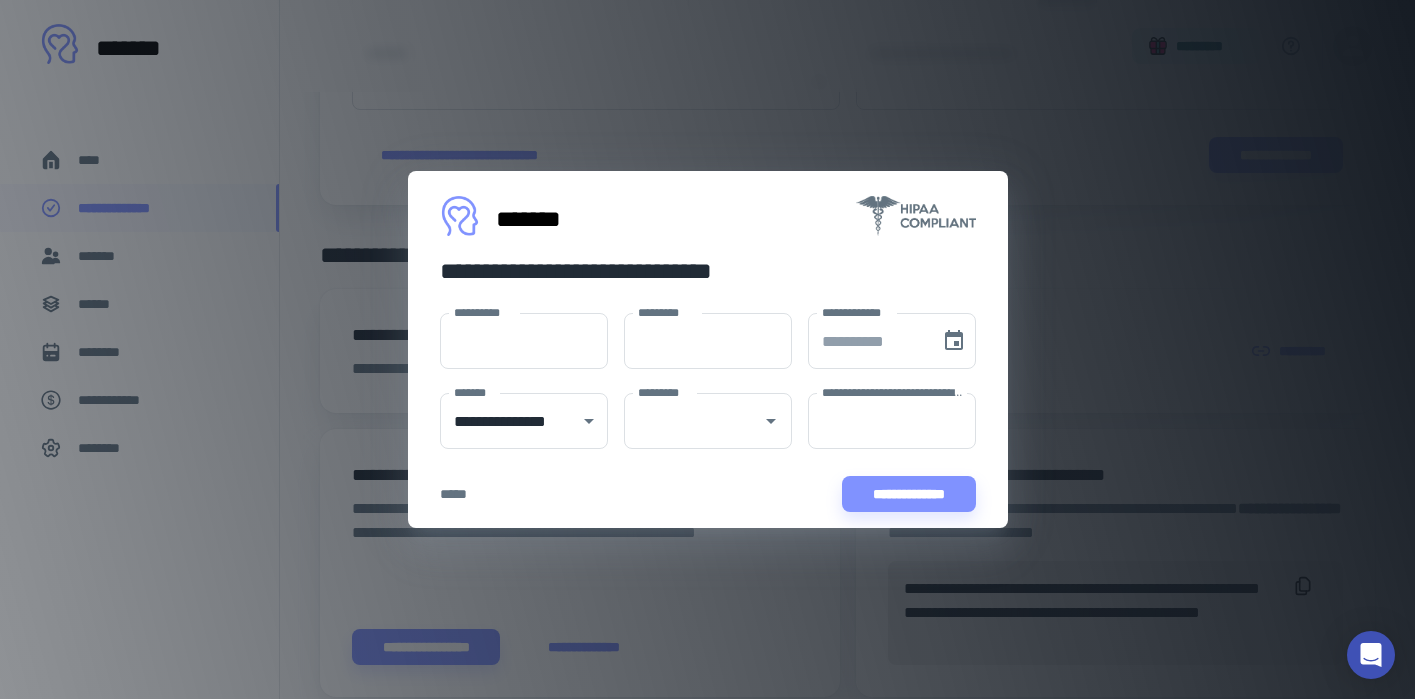 click on "**********" at bounding box center (707, 349) 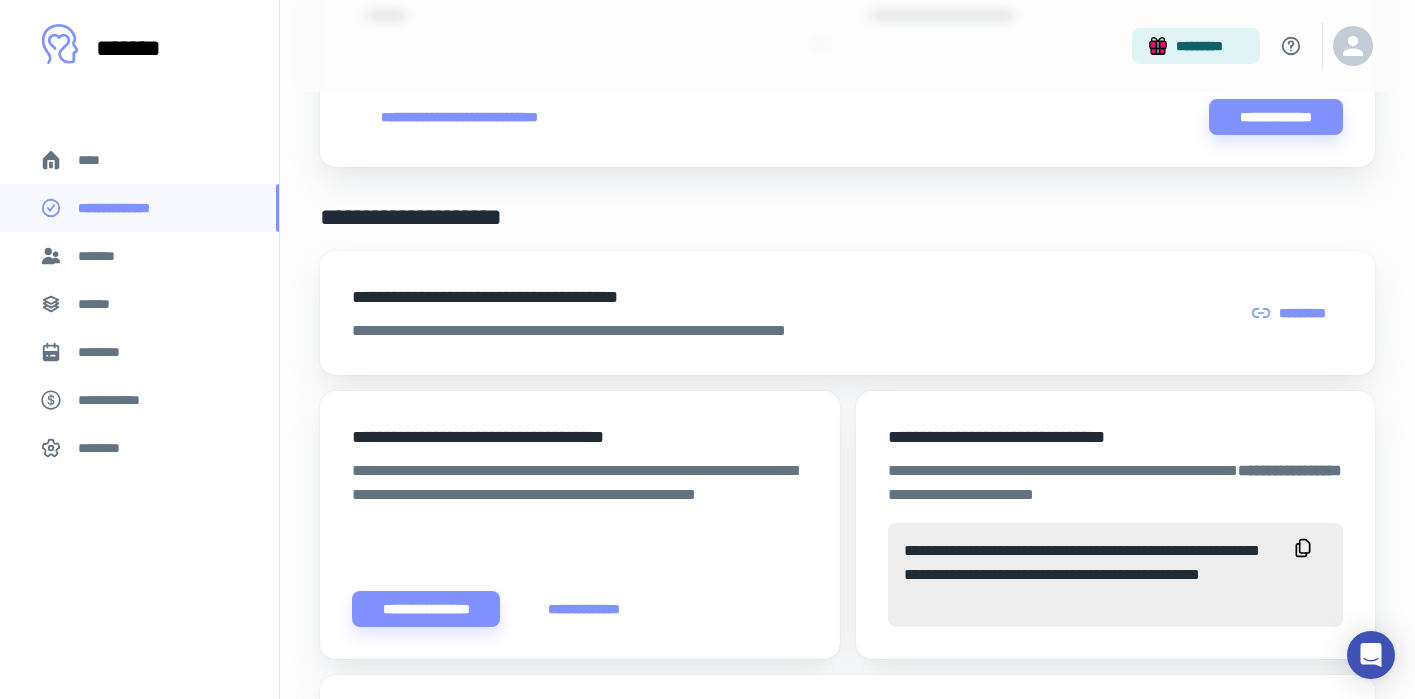 scroll, scrollTop: 359, scrollLeft: 0, axis: vertical 